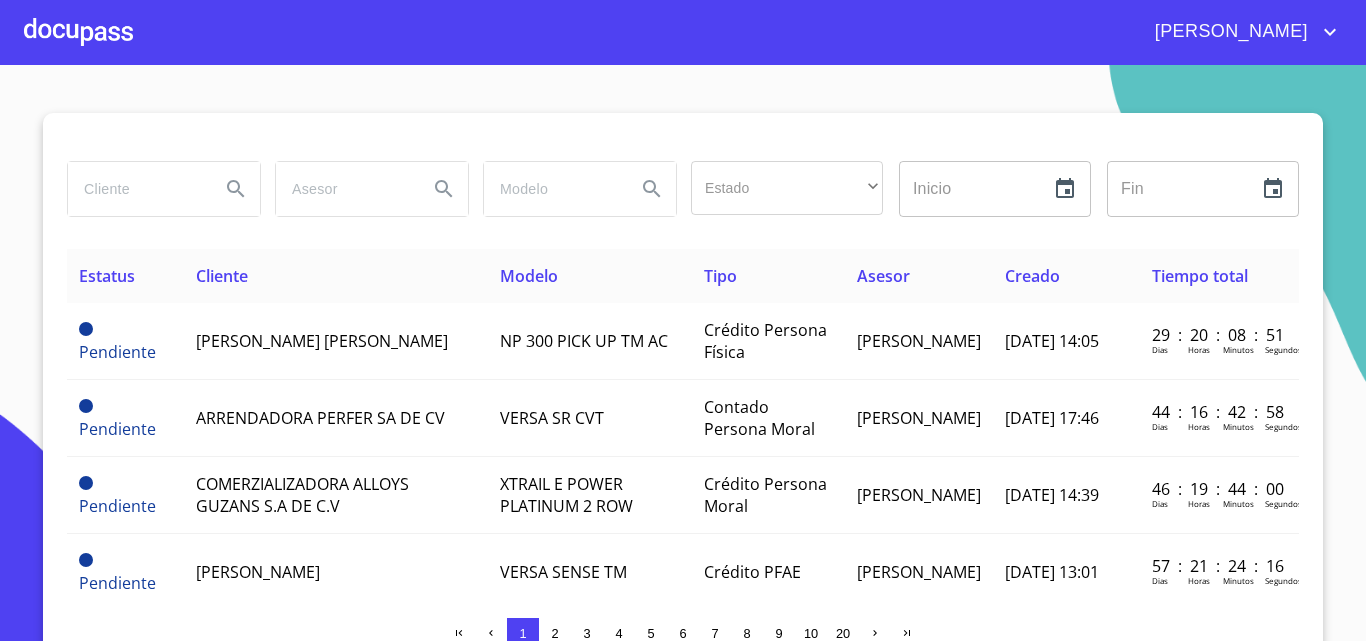 scroll, scrollTop: 0, scrollLeft: 0, axis: both 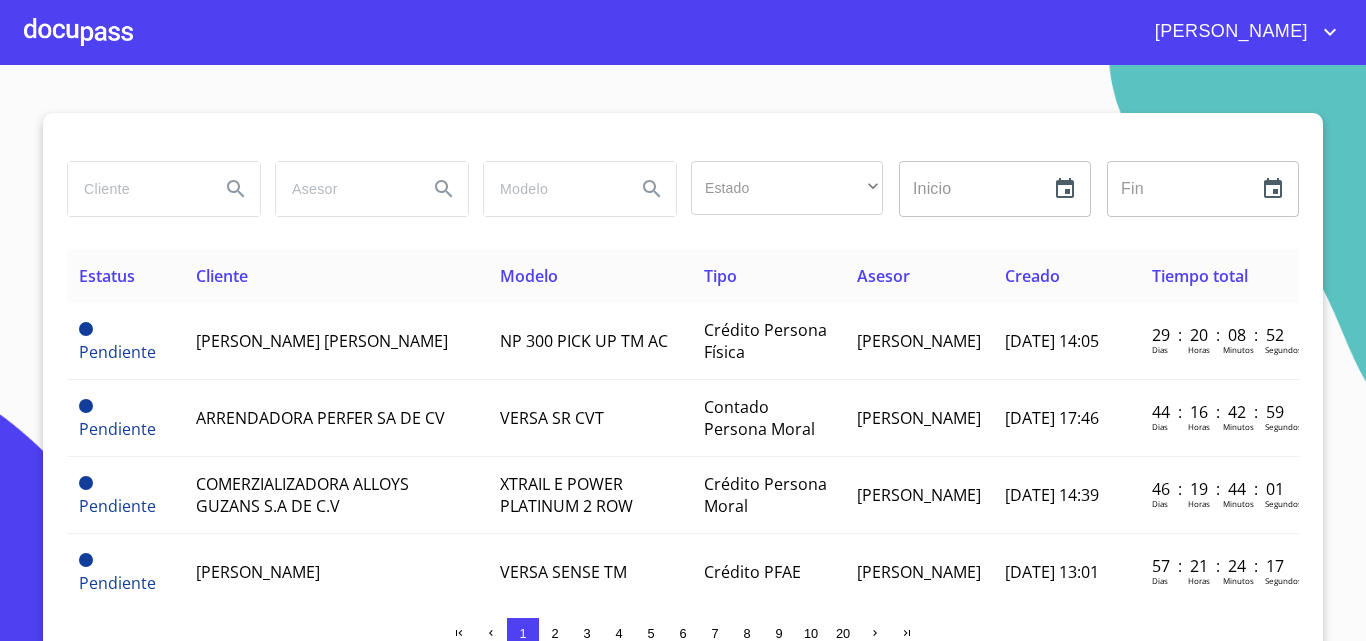 click at bounding box center [78, 32] 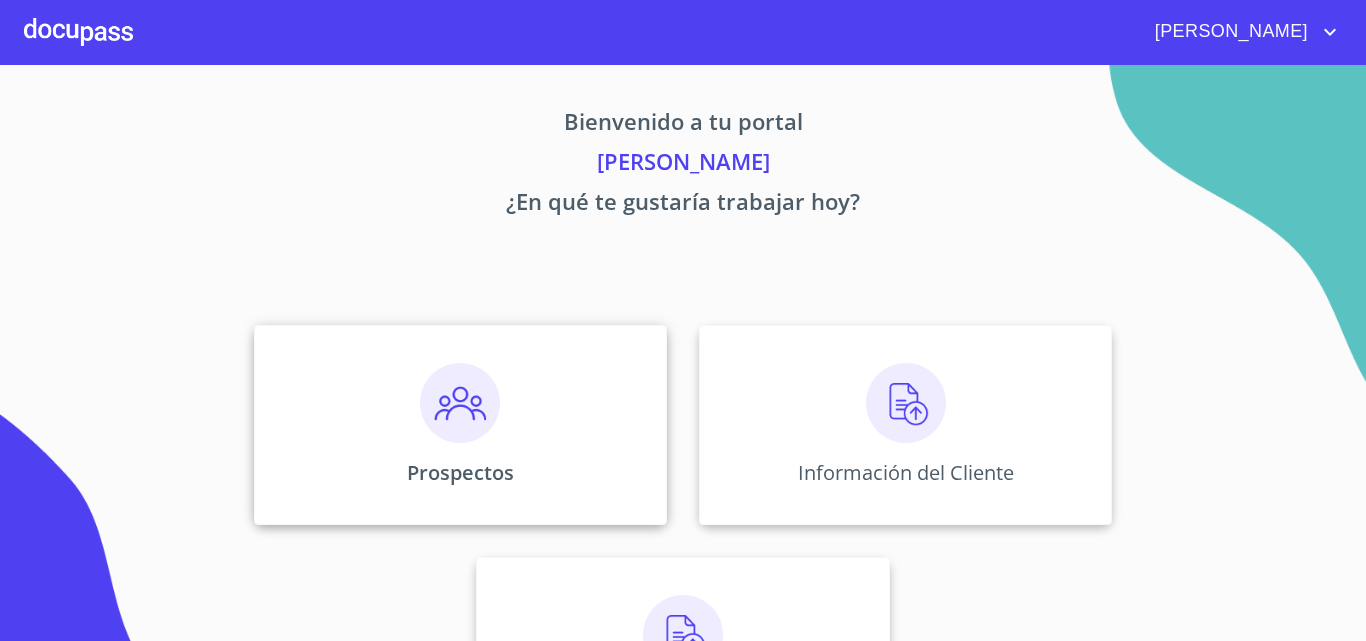 click at bounding box center [460, 403] 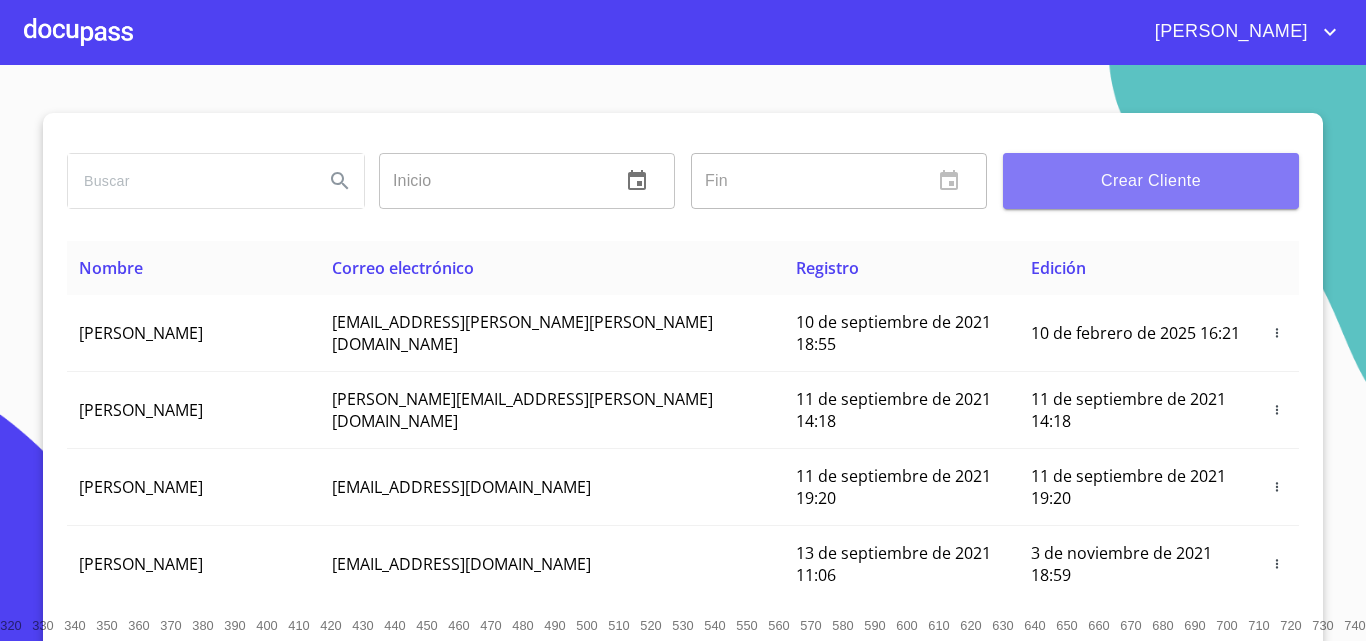 click on "Crear Cliente" at bounding box center [1151, 181] 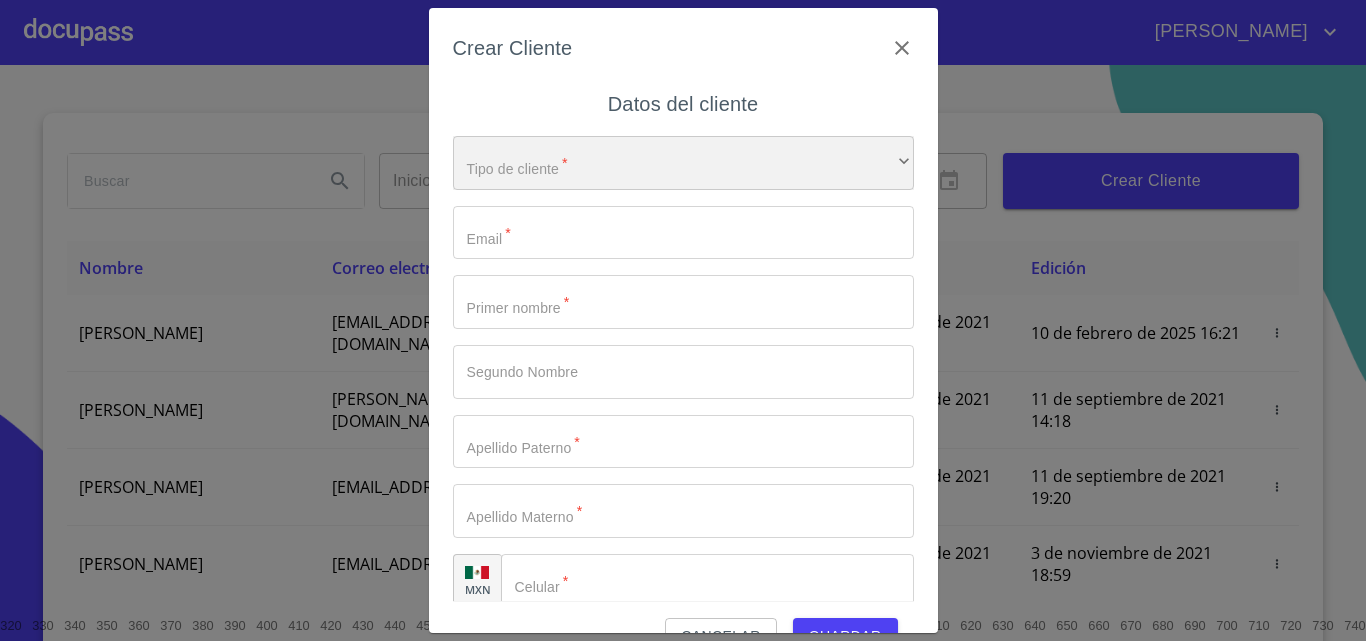 click on "​" at bounding box center (683, 163) 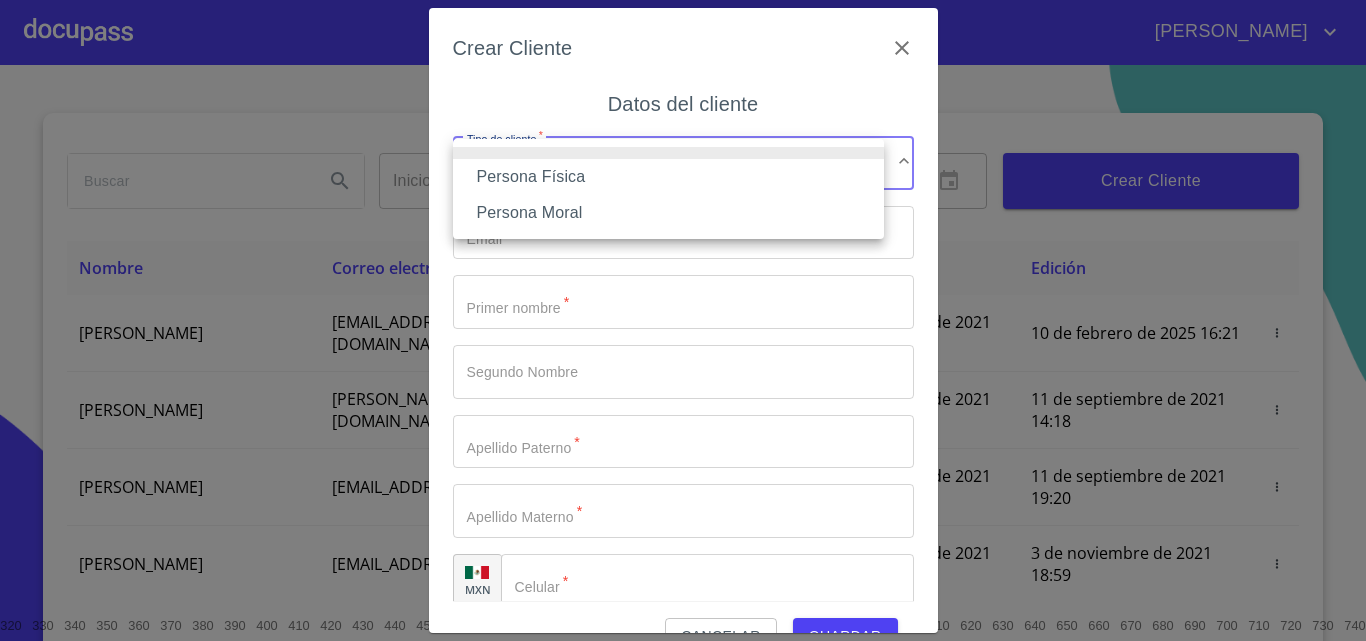 click on "Persona Física" at bounding box center (668, 177) 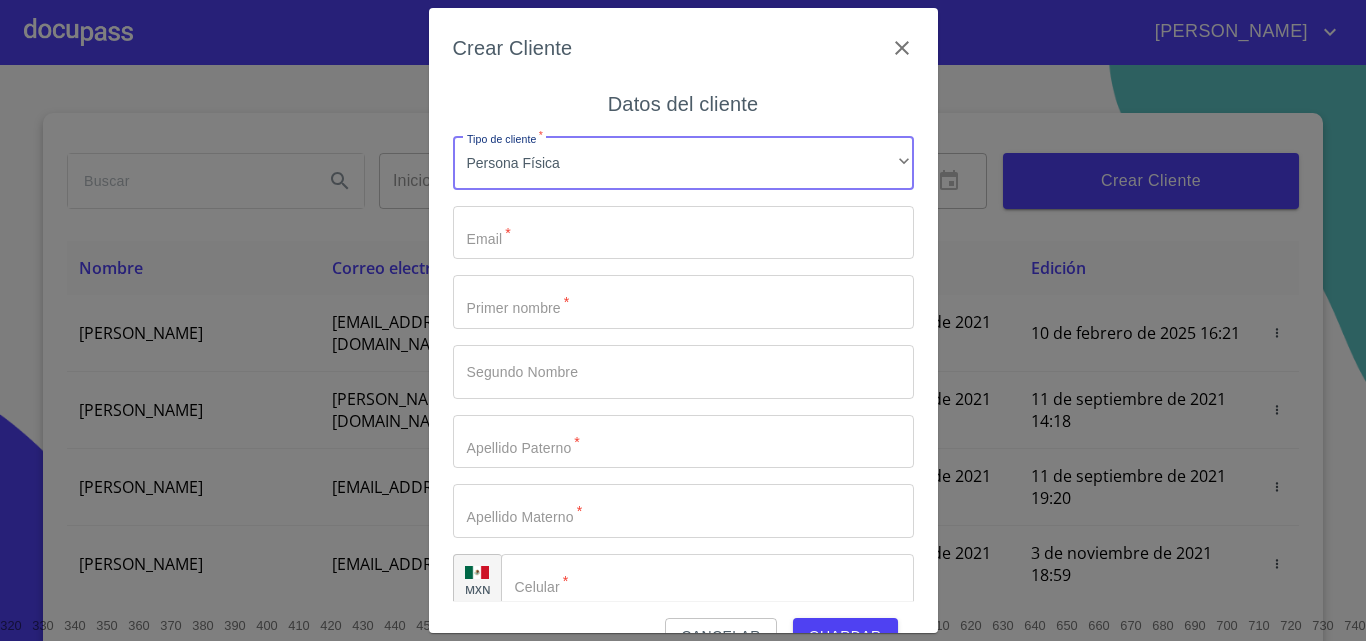 click on "Tipo de cliente   *" at bounding box center [683, 233] 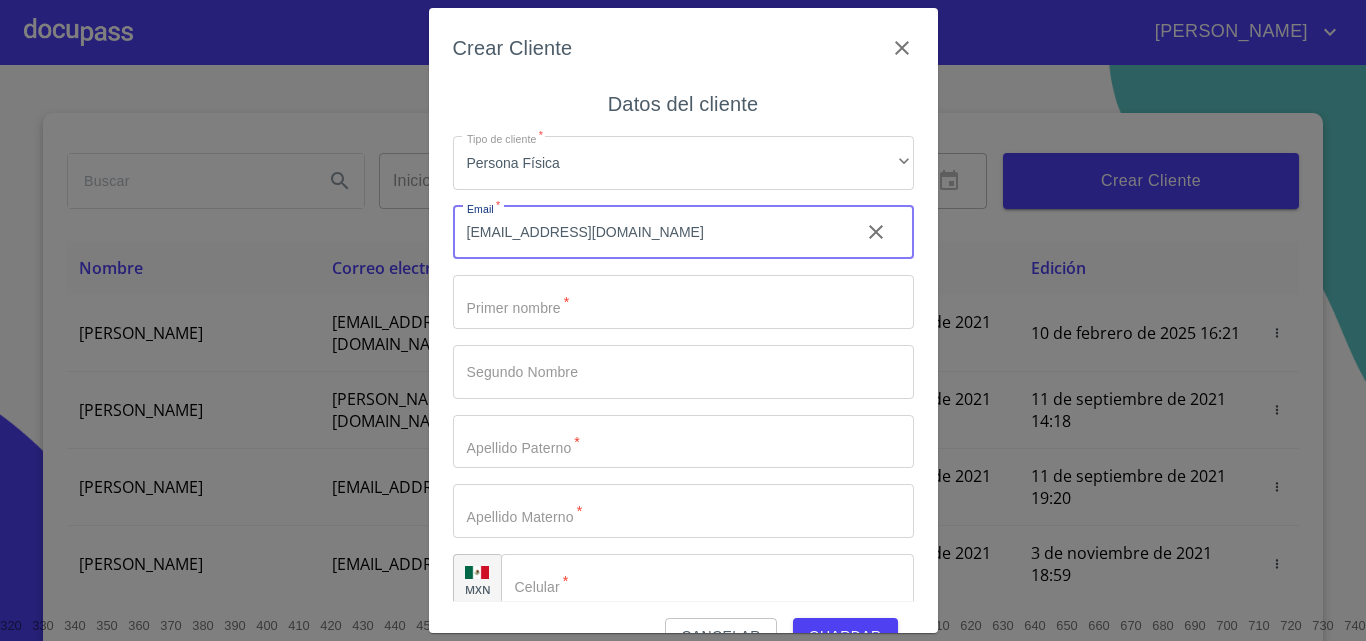 type on "[EMAIL_ADDRESS][DOMAIN_NAME]" 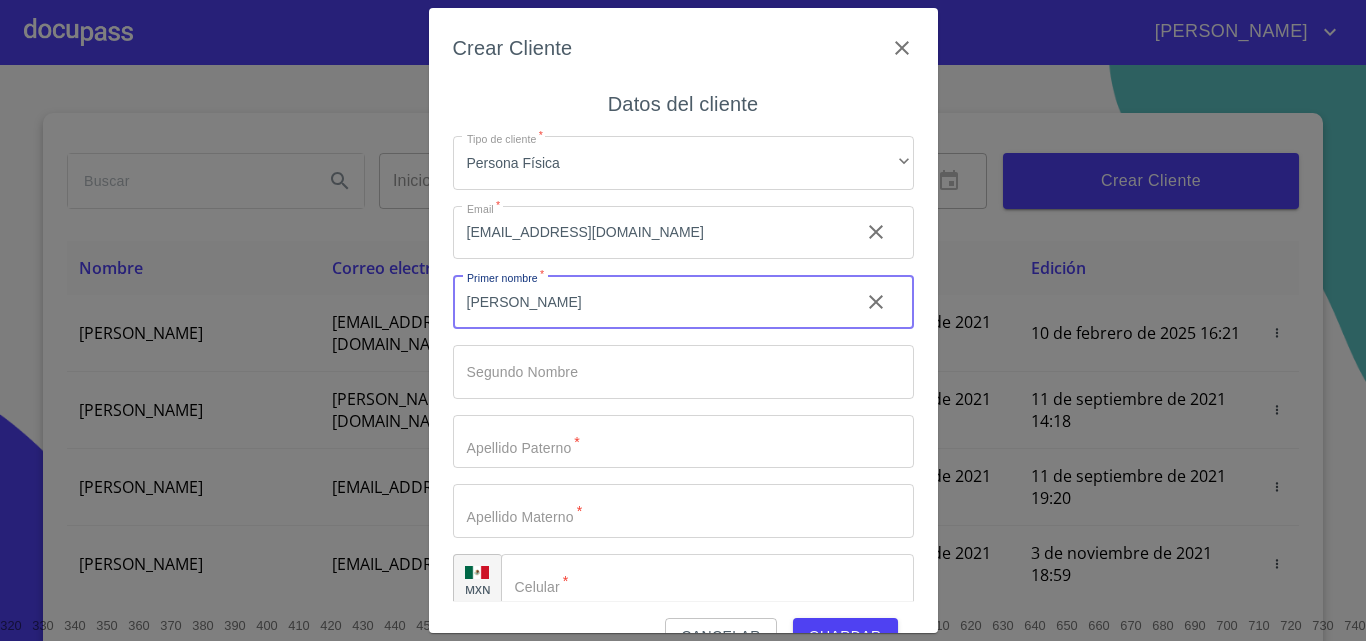 type on "[PERSON_NAME]" 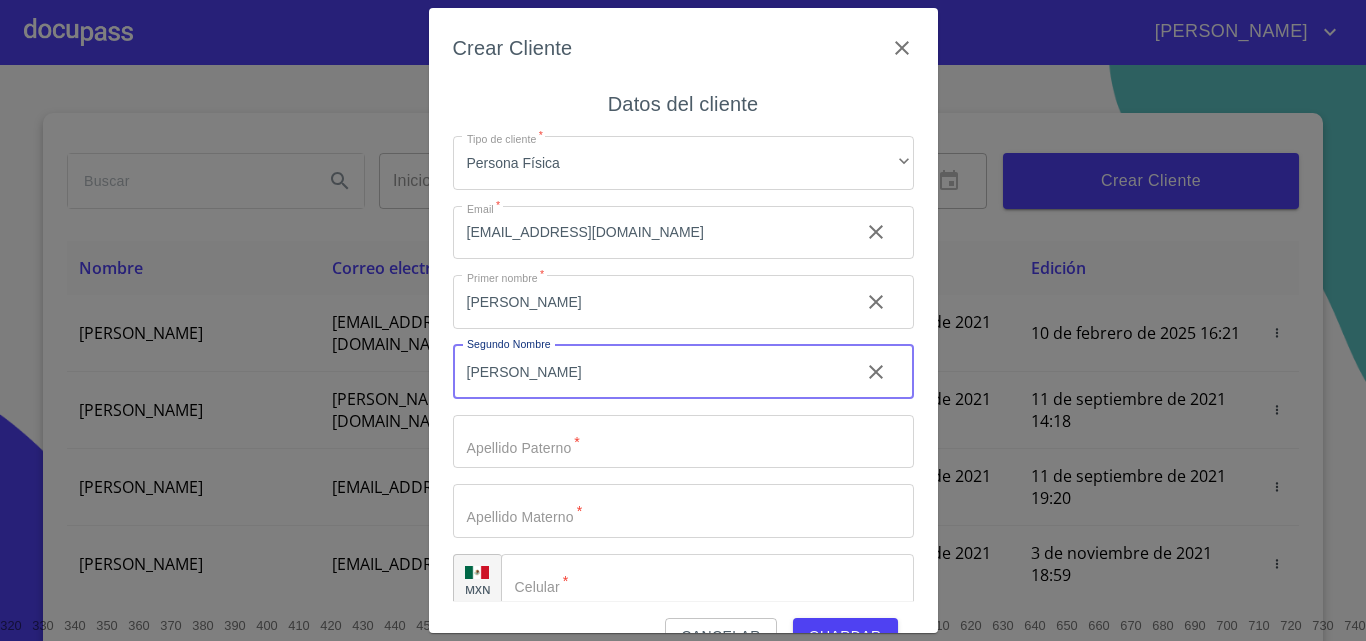 type on "[PERSON_NAME]" 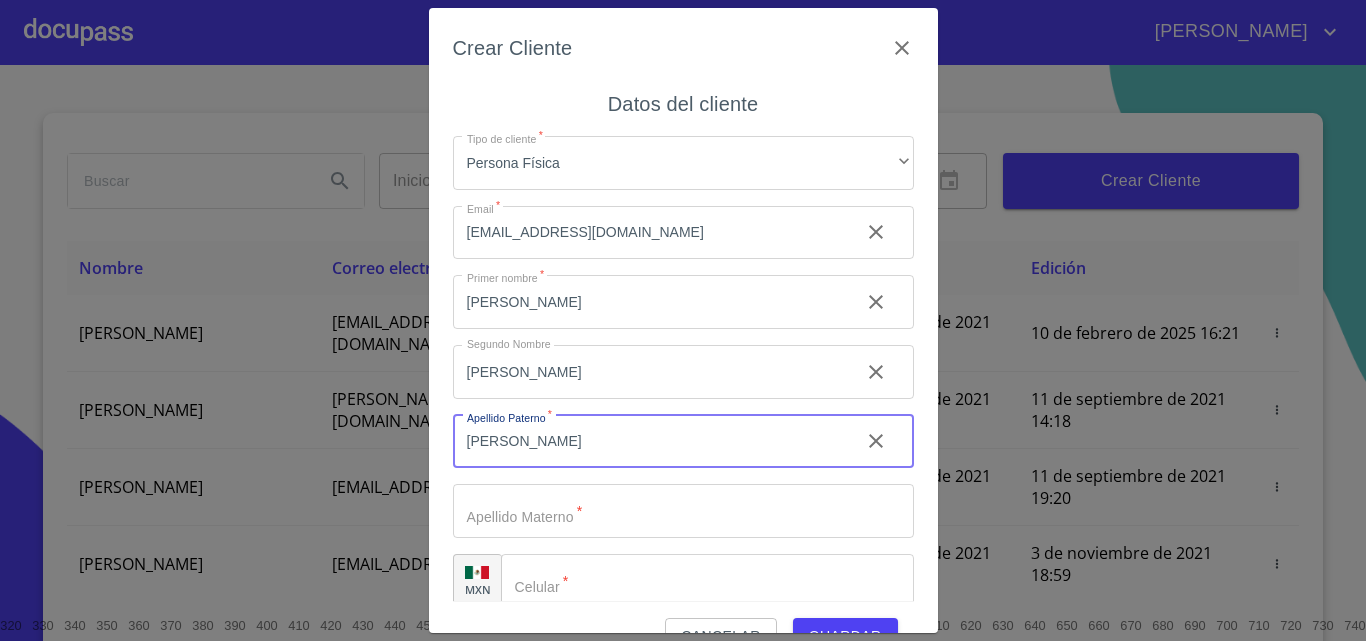 type on "[PERSON_NAME]" 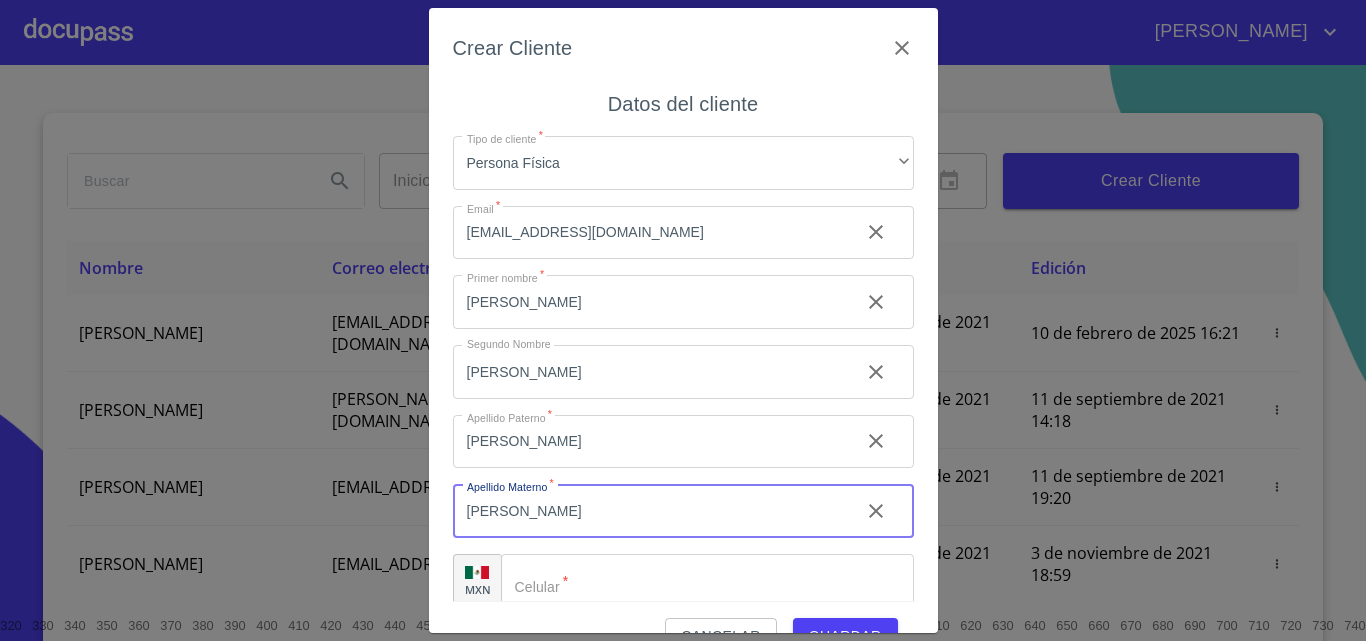 type on "[PERSON_NAME]" 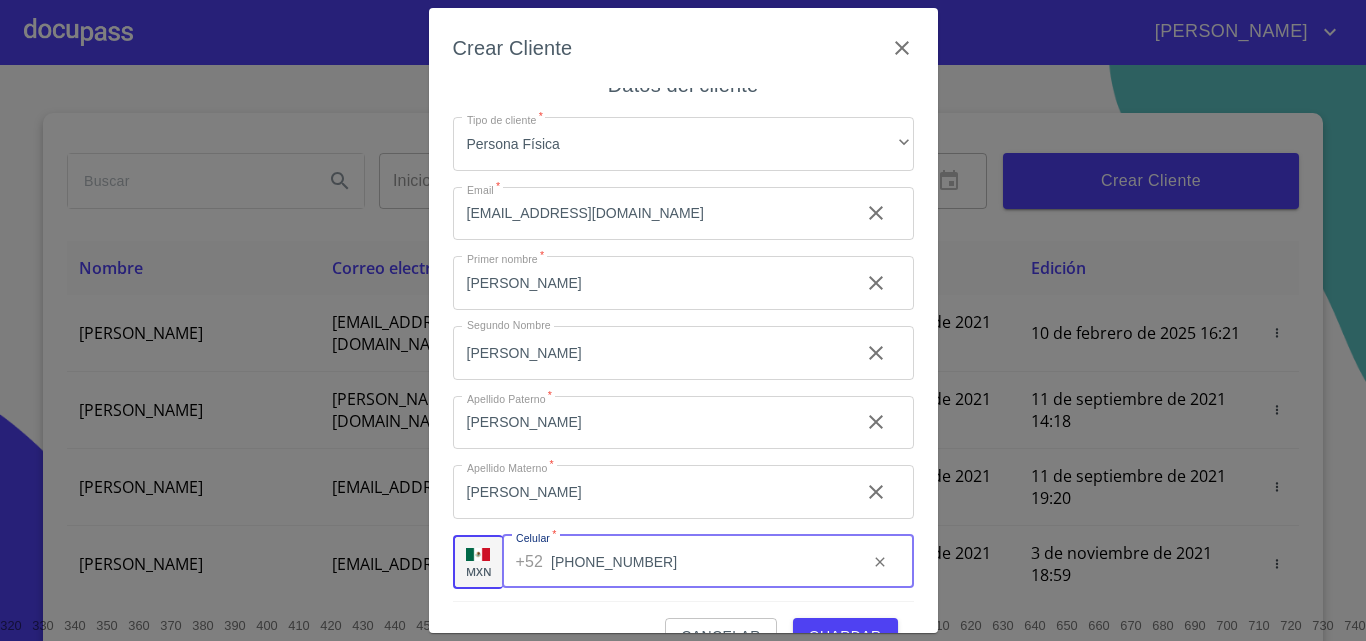 scroll, scrollTop: 23, scrollLeft: 0, axis: vertical 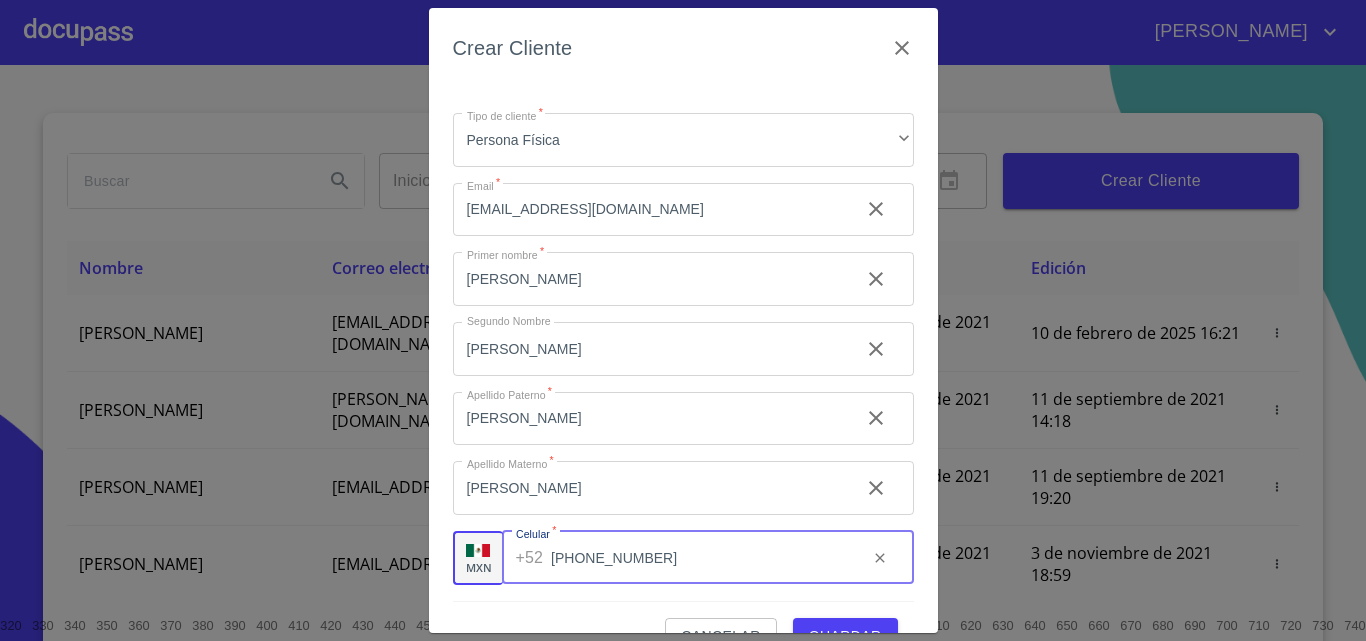 type on "[PHONE_NUMBER]" 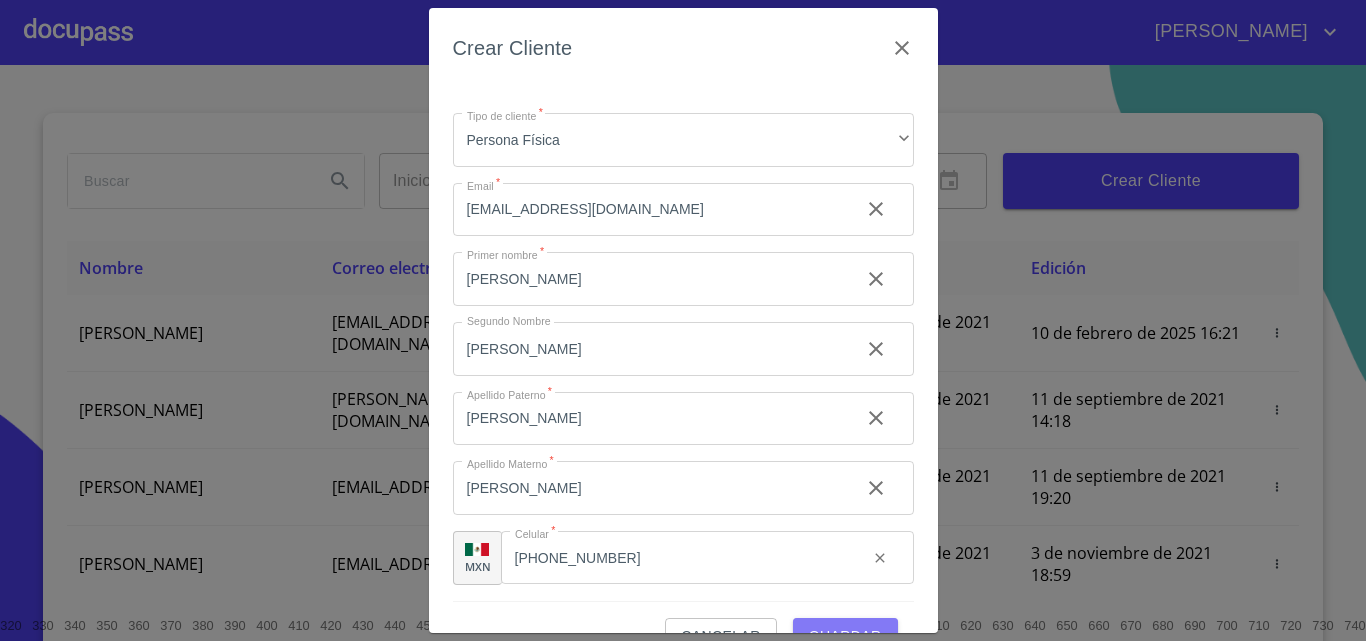 click on "Guardar" at bounding box center [845, 636] 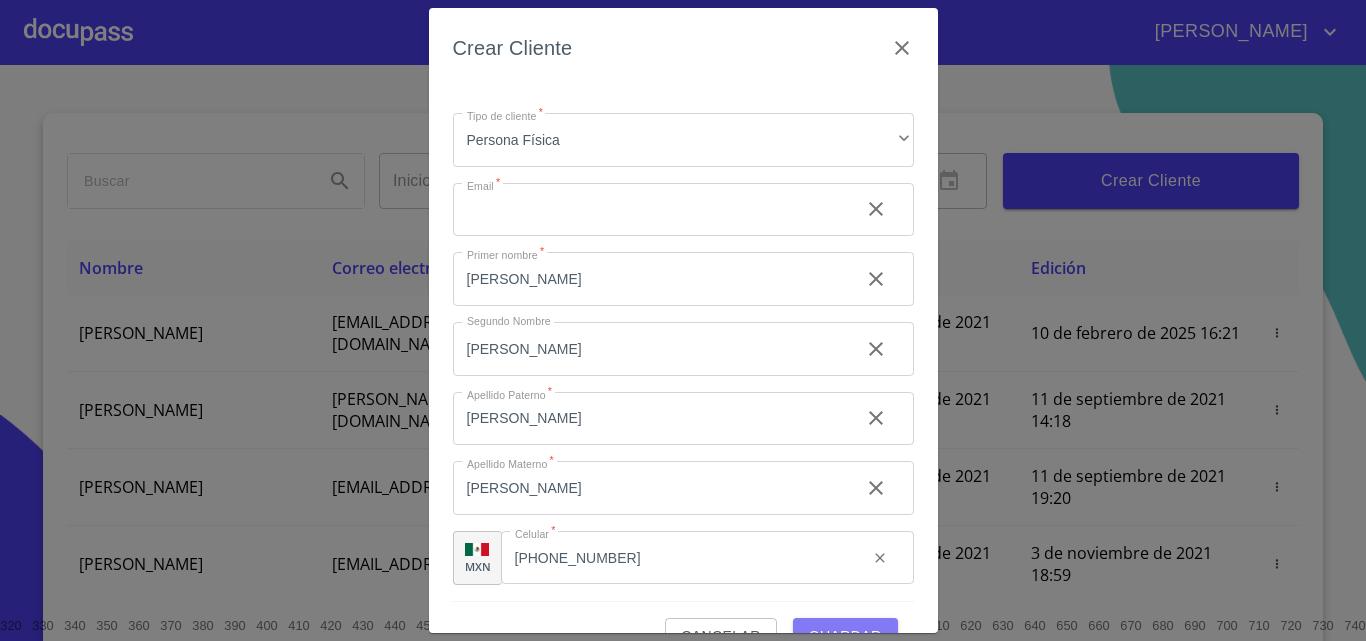 type 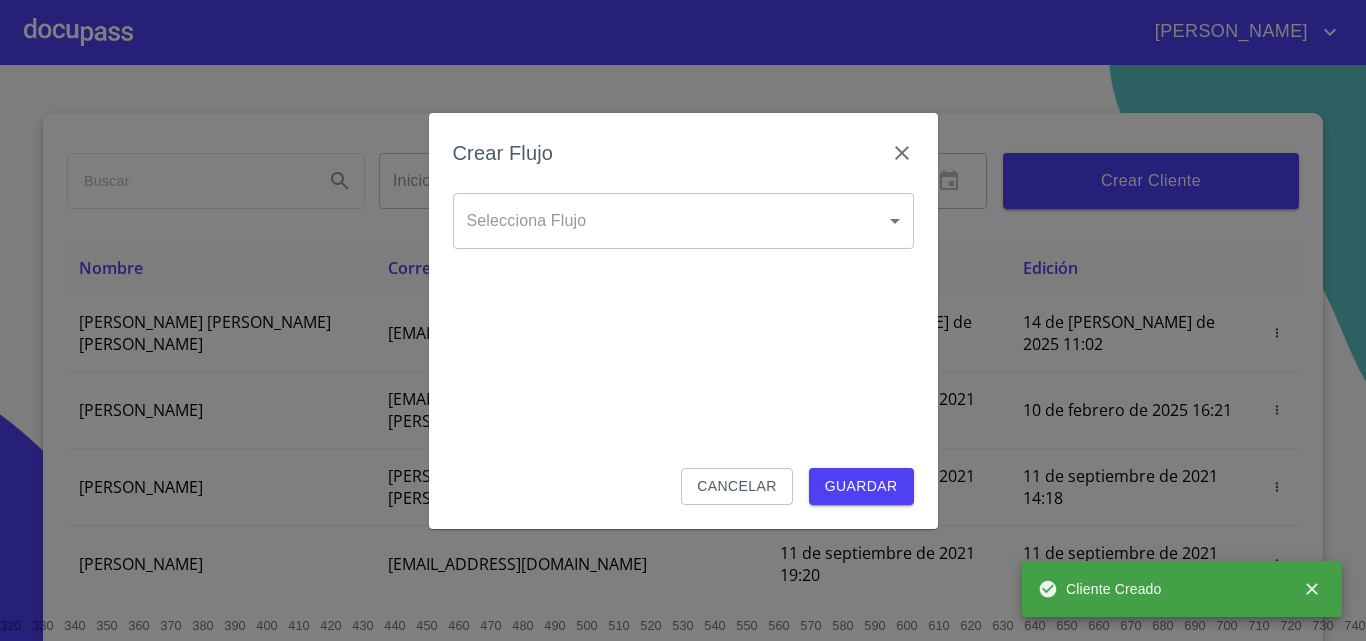 click on "[PERSON_NAME] ​ Fin ​ Crear Cliente Nombre   Correo electrónico   Registro   Edición     [PERSON_NAME] [PERSON_NAME] [PERSON_NAME] [EMAIL_ADDRESS][DOMAIN_NAME] 14 de [PERSON_NAME] de 2025 11:02 14 de [PERSON_NAME] de 2025 11:02 [PERSON_NAME] GROVER [EMAIL_ADDRESS][PERSON_NAME][PERSON_NAME][DOMAIN_NAME] 10 de septiembre de 2021 18:55 10 de febrero de 2025 16:21 [PERSON_NAME] CELIS  [EMAIL_ADDRESS][PERSON_NAME][DOMAIN_NAME] 11 de septiembre de 2021 14:18 11 de septiembre de 2021 14:18 [PERSON_NAME] [PERSON_NAME][EMAIL_ADDRESS][DOMAIN_NAME] 11 de septiembre de 2021 19:20 11 de septiembre de 2021 19:20 [PERSON_NAME] [EMAIL_ADDRESS][DOMAIN_NAME] 13 de septiembre de 2021 11:06 3 de noviembre de 2021 18:59 [PERSON_NAME] [EMAIL_ADDRESS][DOMAIN_NAME] 14 de septiembre de 2021 12:26 14 de septiembre de 2021 12:26 [PERSON_NAME] [EMAIL_ADDRESS][DOMAIN_NAME] 14 de septiembre de 2021 16:35 14 de septiembre de 2021 16:35 [PERSON_NAME] [EMAIL_ADDRESS][DOMAIN_NAME] 14 de septiembre de 2021 18:24 14 de septiembre de 2021 18:24 [PERSON_NAME]  [EMAIL_ADDRESS][DOMAIN_NAME] 15 de septiembre de 2021 13:18 1 2 3 4 5 6" at bounding box center [683, 320] 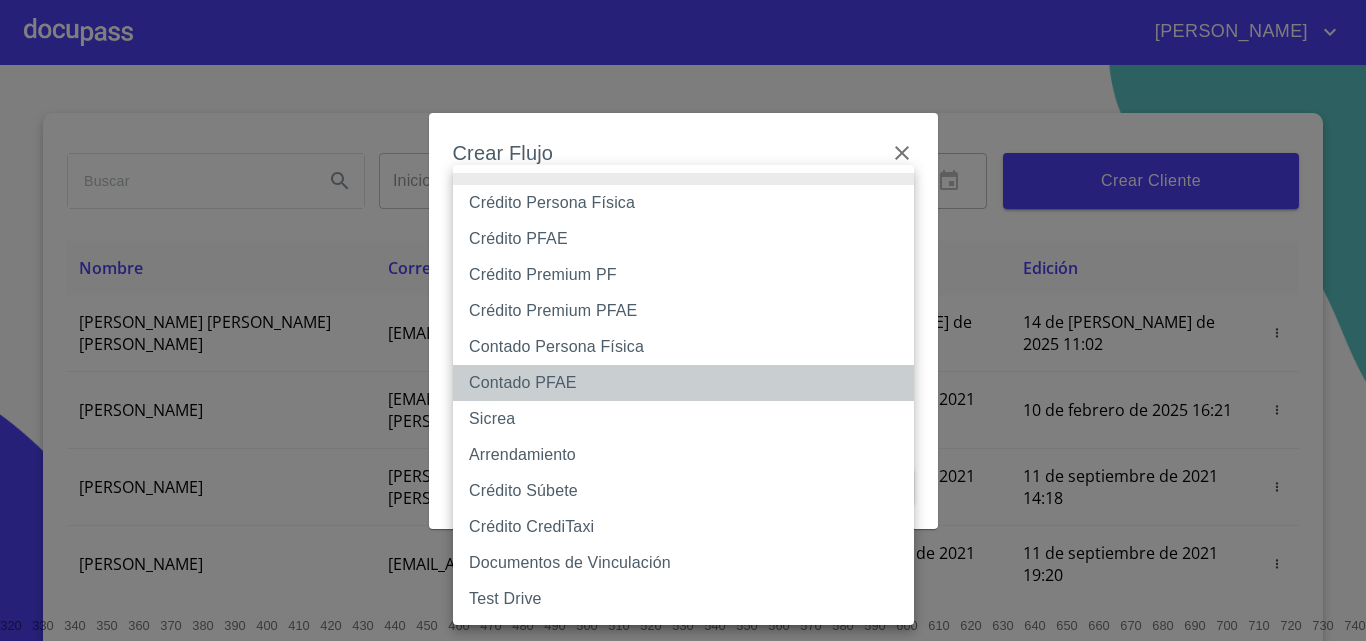 click on "Contado PFAE" at bounding box center [683, 383] 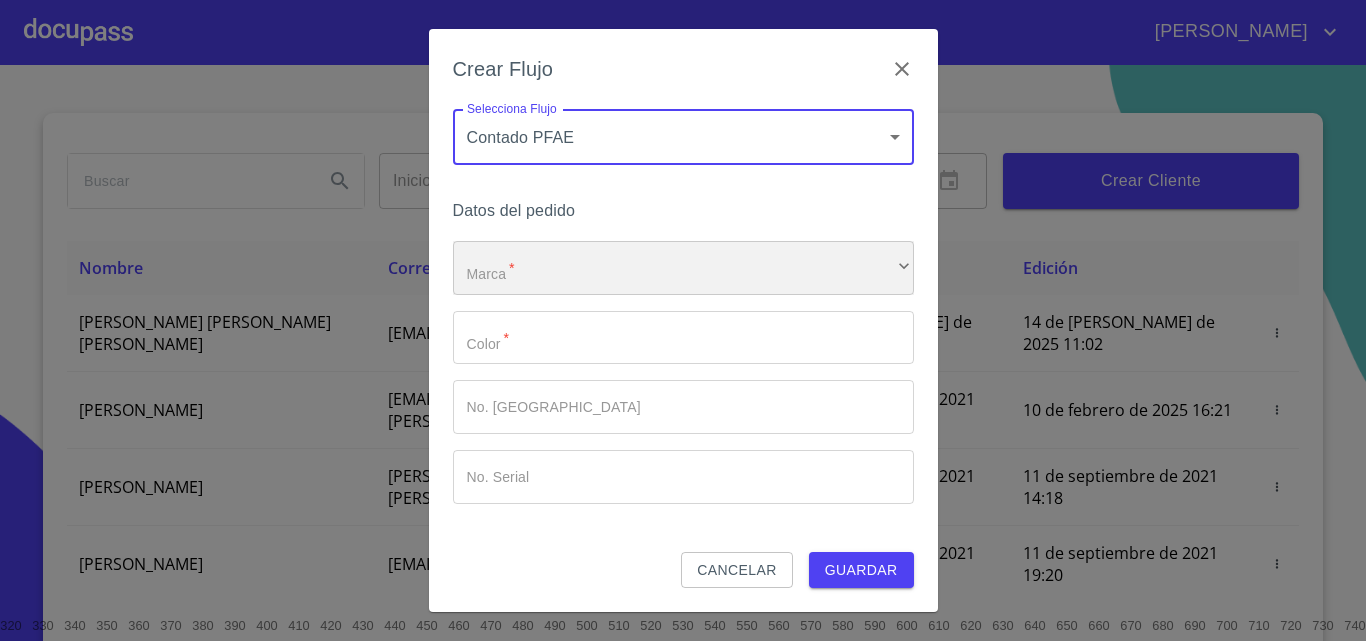click on "​" at bounding box center [683, 268] 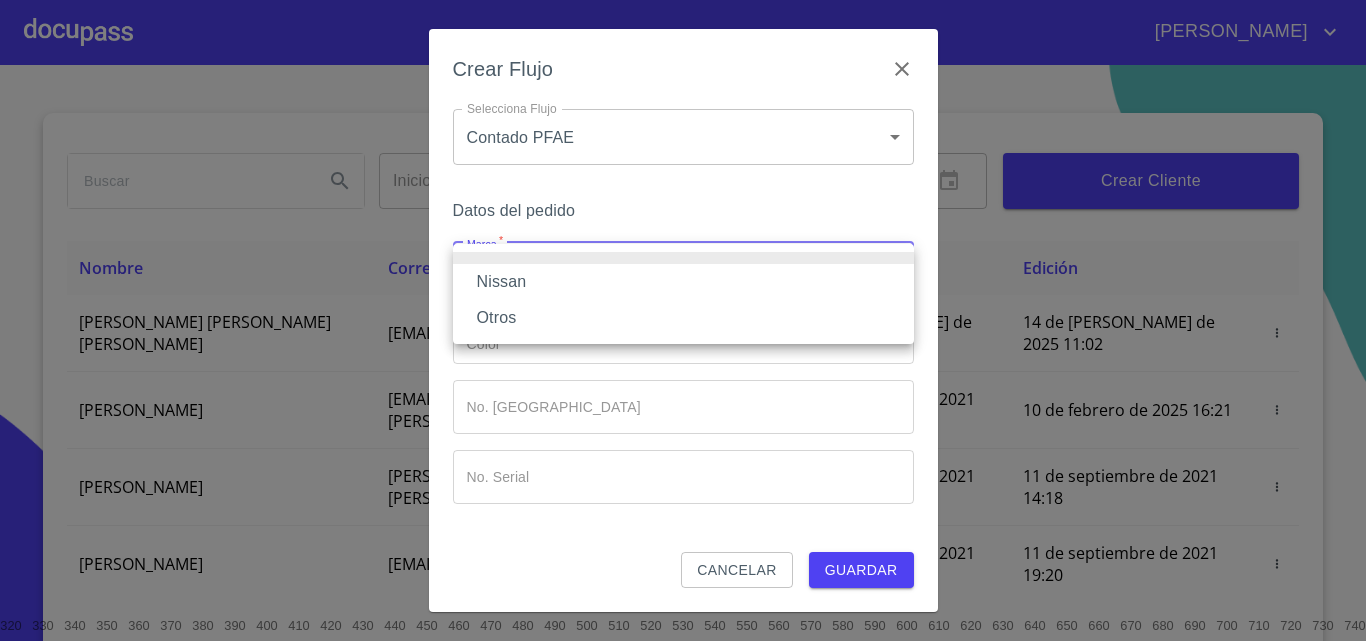 click on "Nissan" at bounding box center [683, 282] 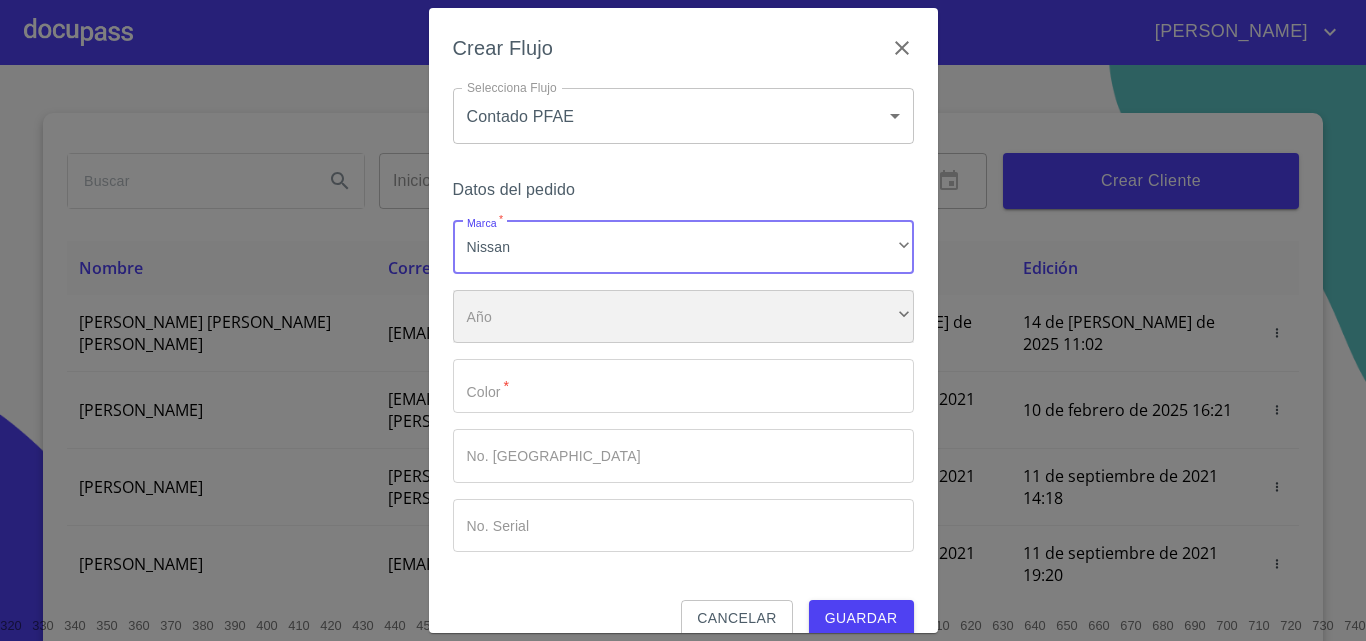 click on "​" at bounding box center (683, 317) 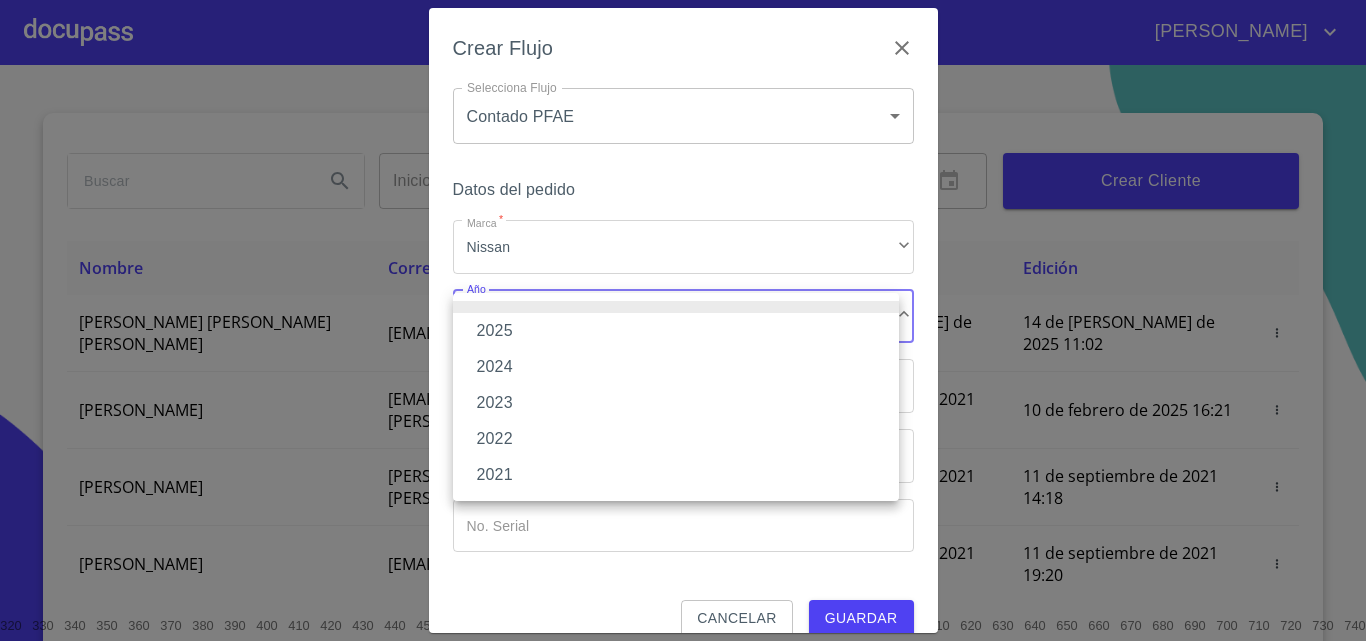 click on "2025" at bounding box center [676, 331] 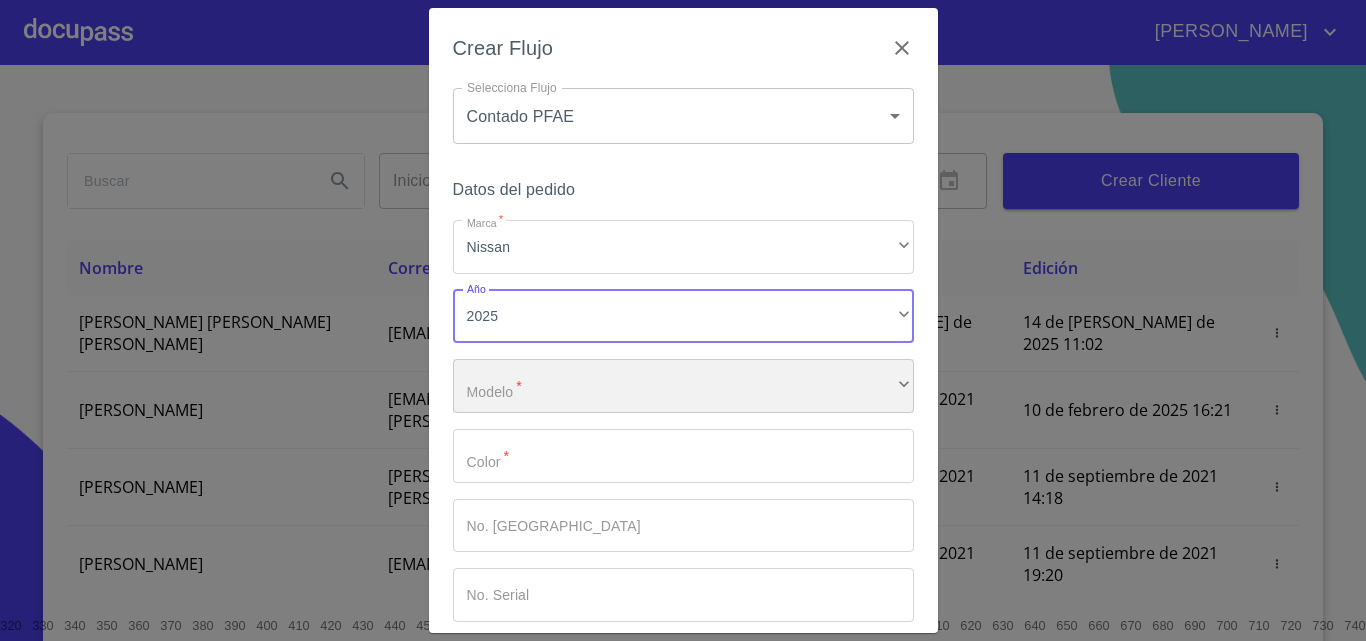 click on "​" at bounding box center [683, 386] 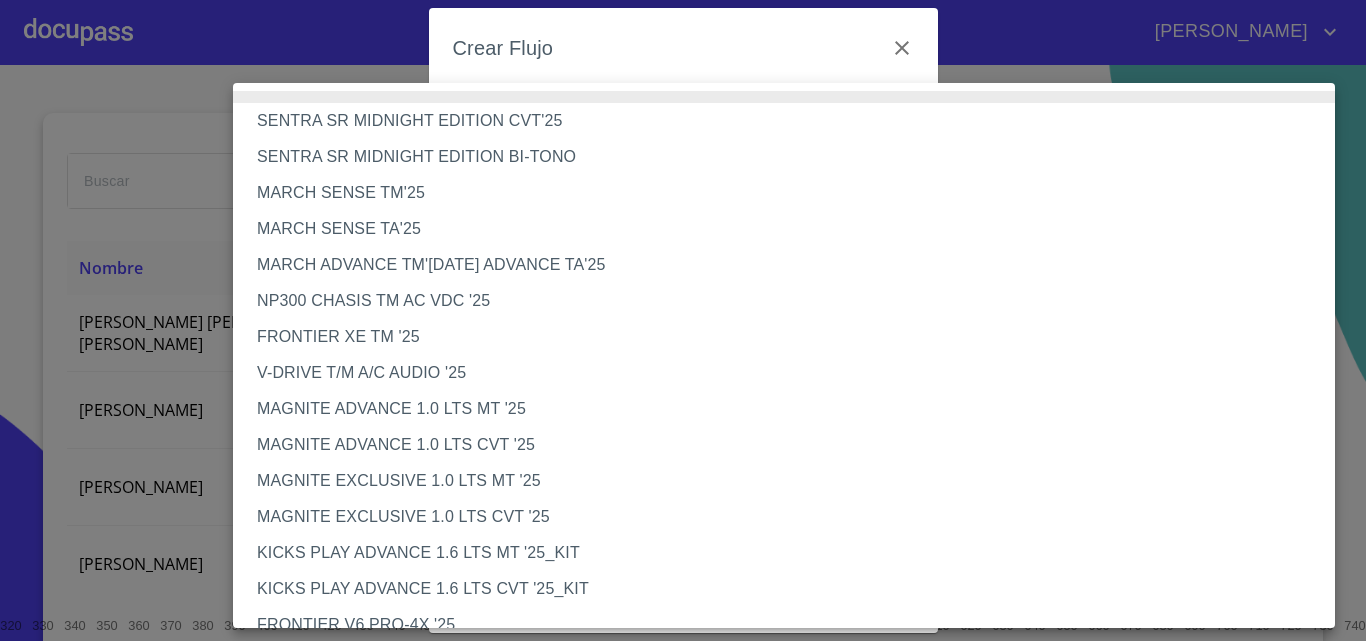type 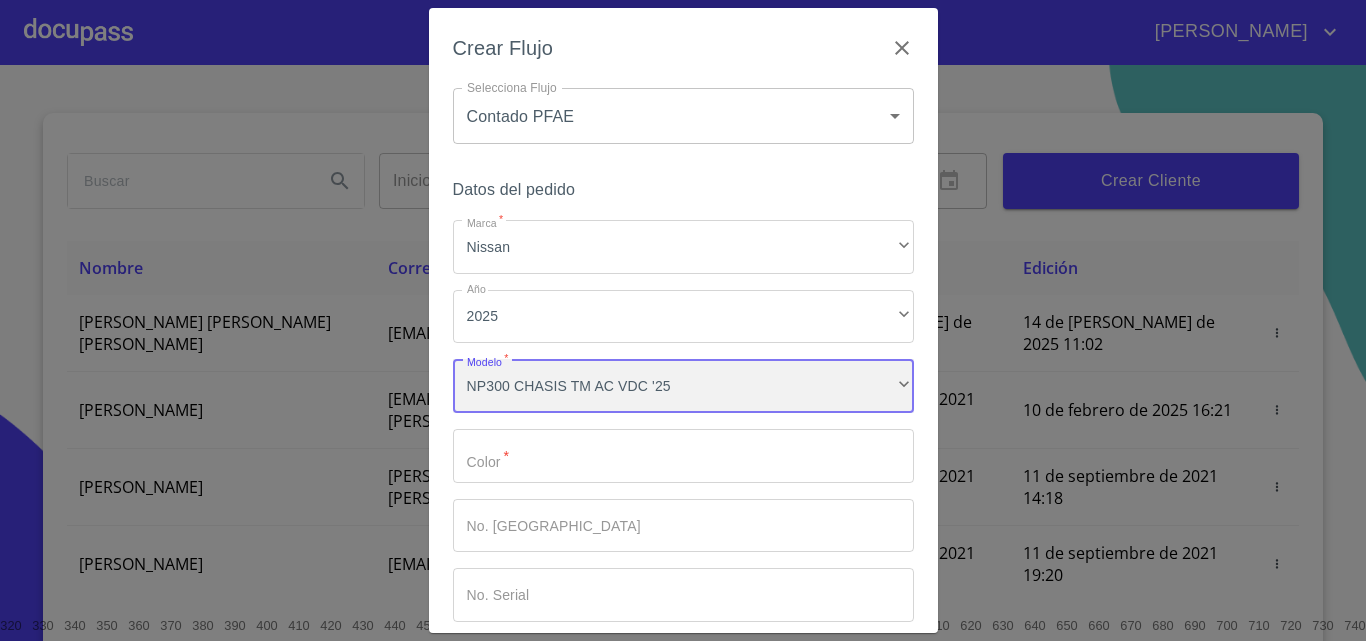 scroll, scrollTop: 97, scrollLeft: 0, axis: vertical 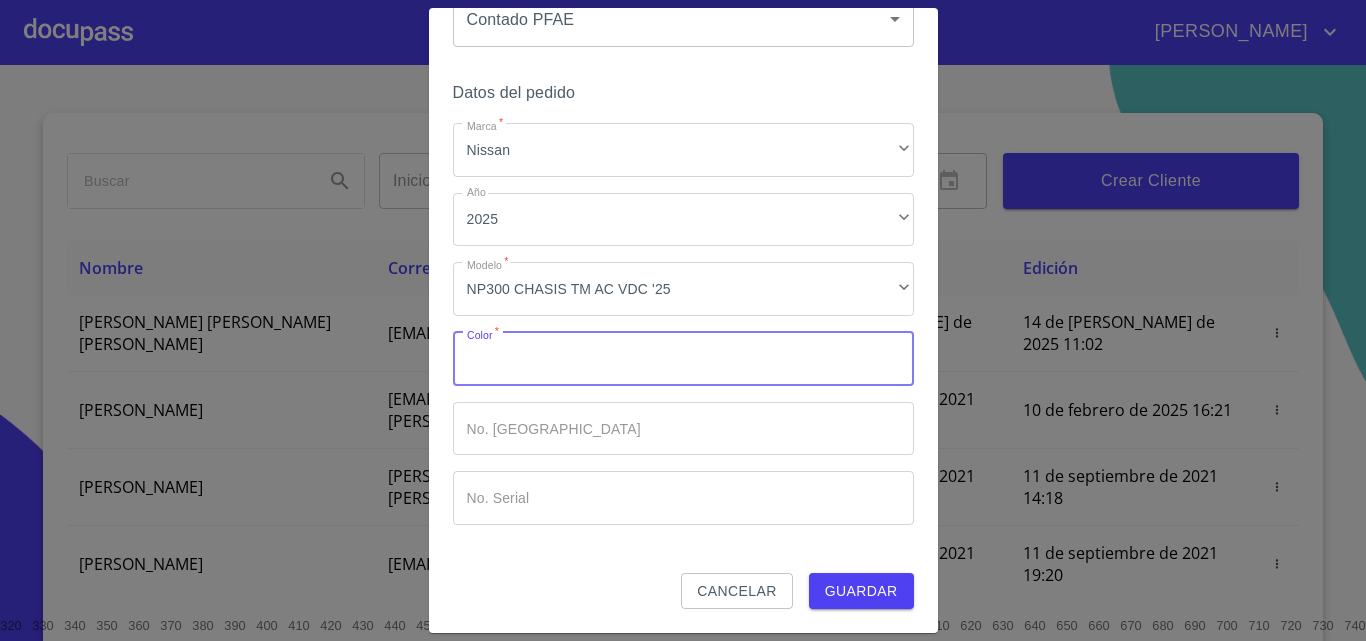 click on "Marca   *" at bounding box center [683, 359] 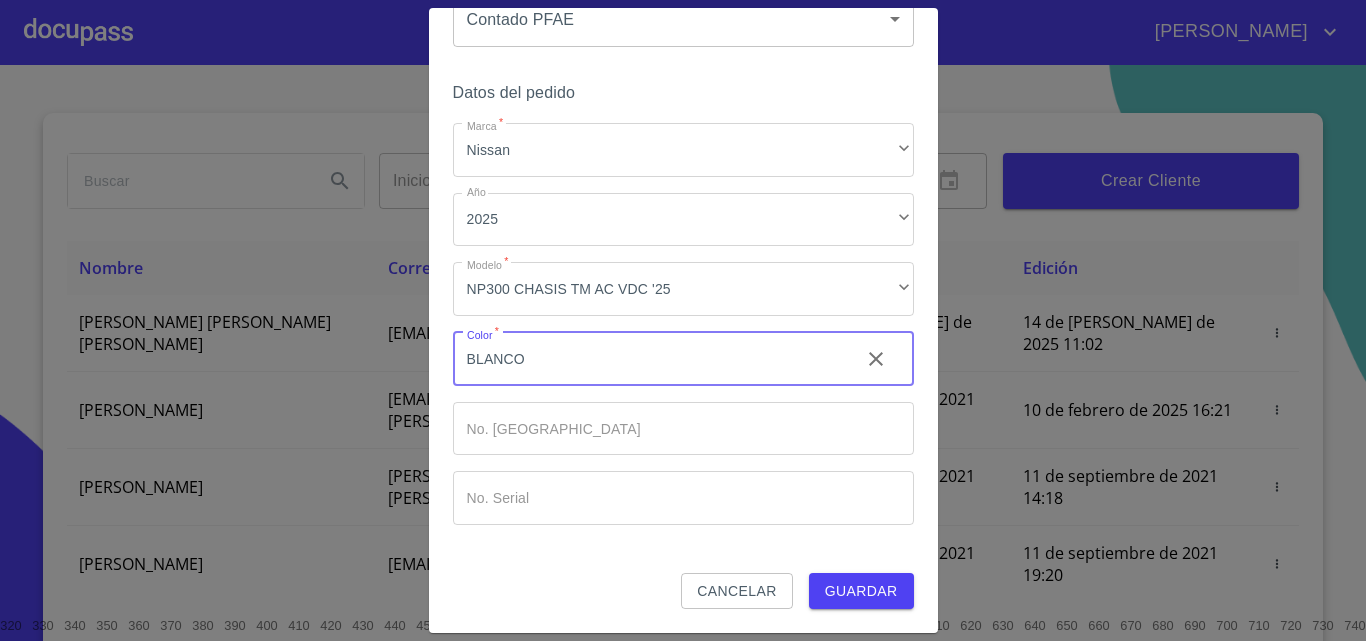 type on "BLANCO" 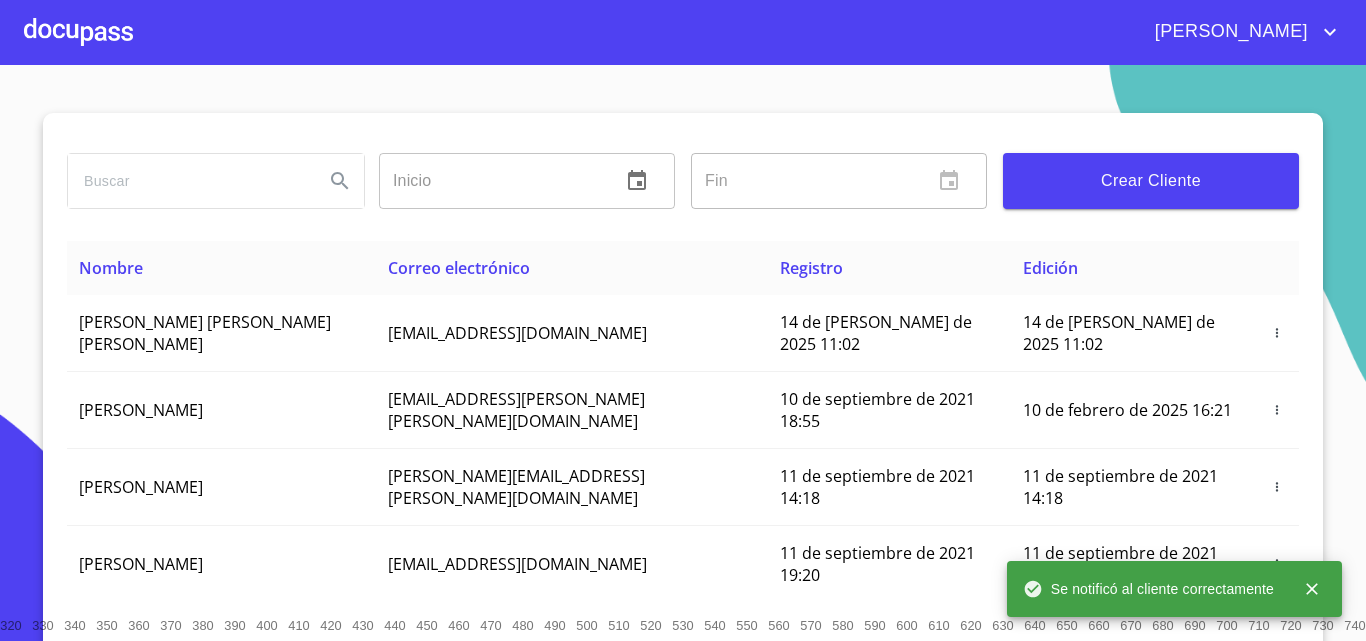 click at bounding box center (78, 32) 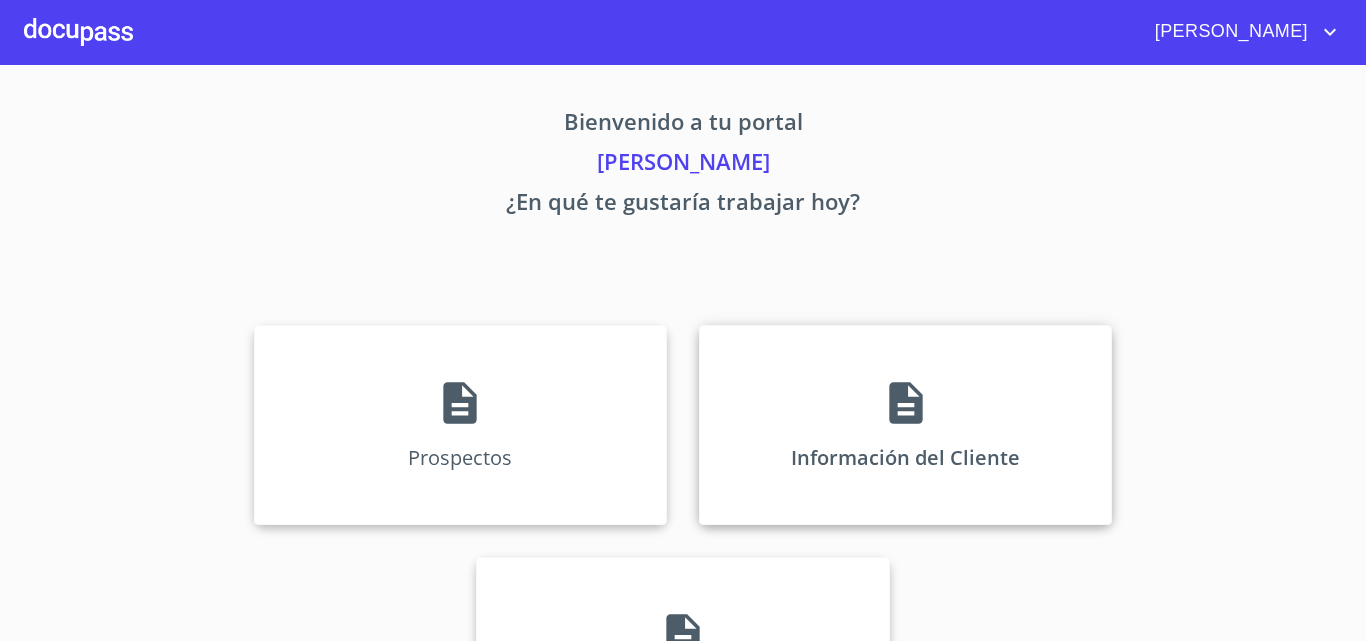 click on "Información del Cliente" at bounding box center [905, 425] 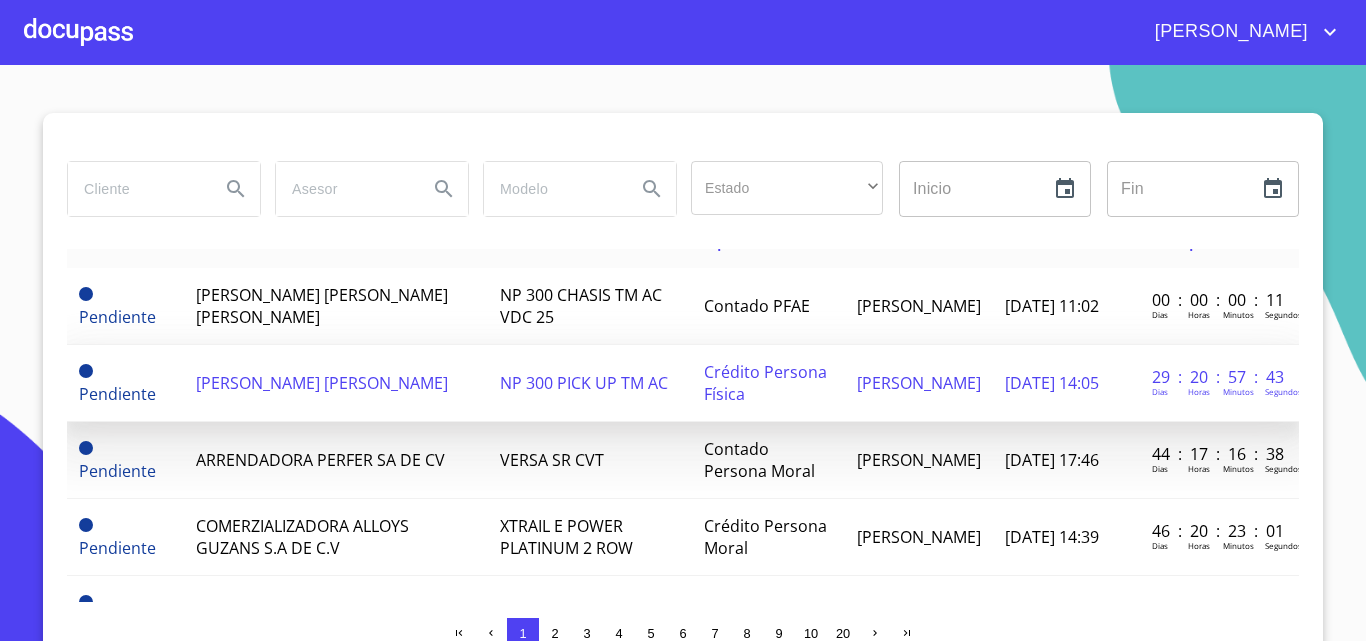 scroll, scrollTop: 0, scrollLeft: 0, axis: both 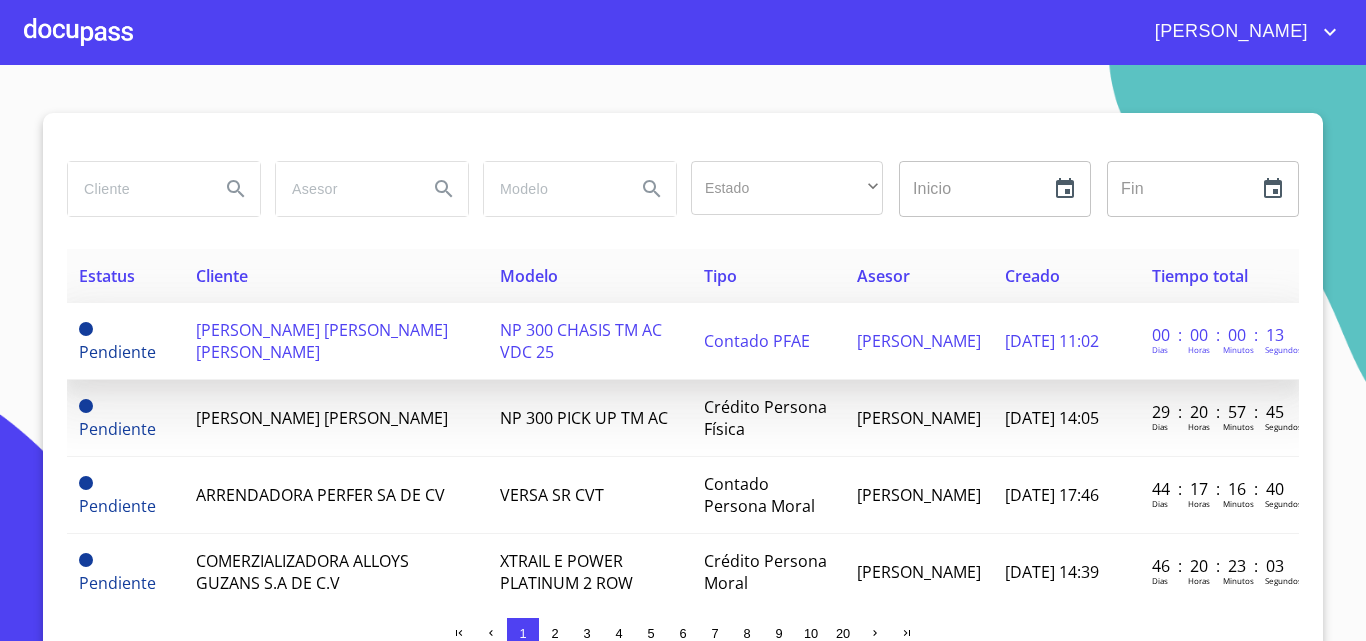 click on "[PERSON_NAME] [PERSON_NAME] [PERSON_NAME]" at bounding box center (322, 341) 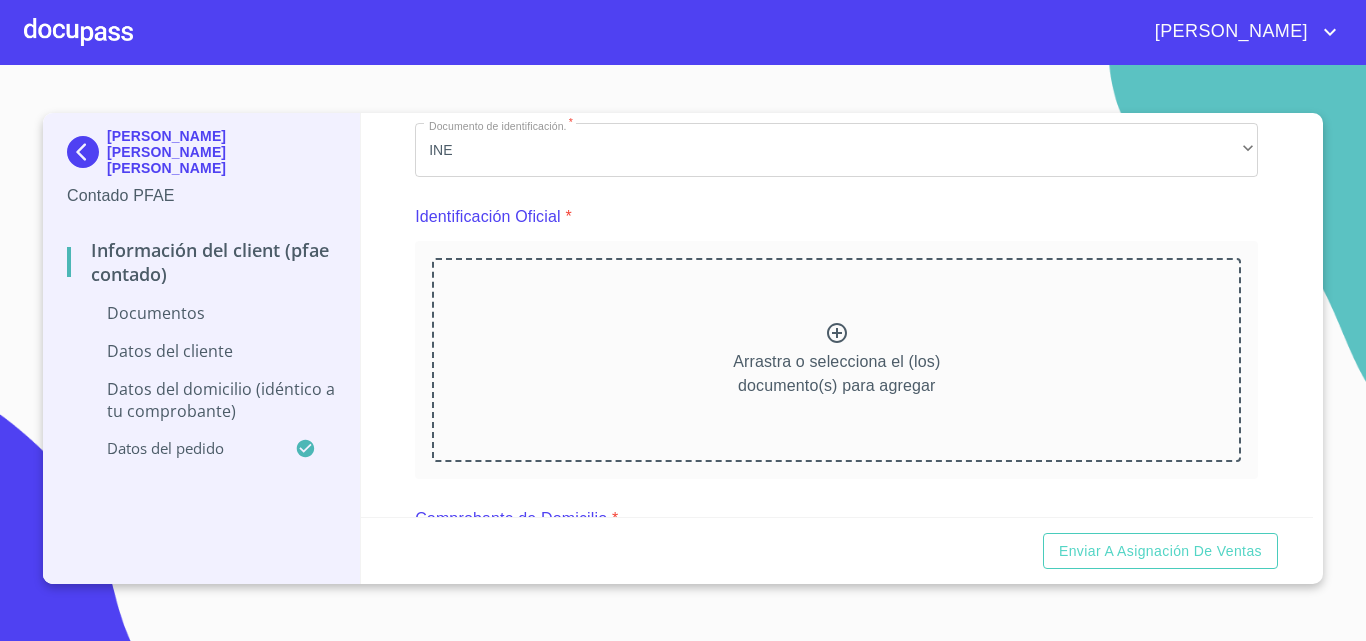 scroll, scrollTop: 200, scrollLeft: 0, axis: vertical 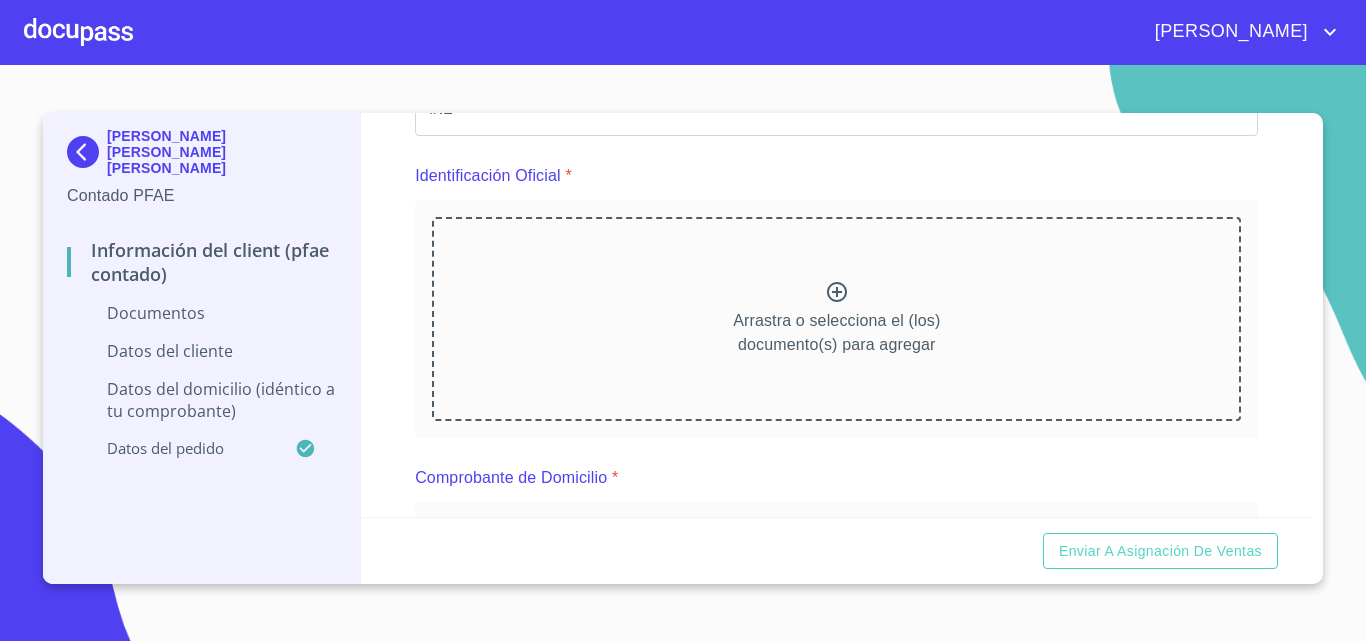 click on "Arrastra o selecciona el (los) documento(s) para agregar" at bounding box center [836, 319] 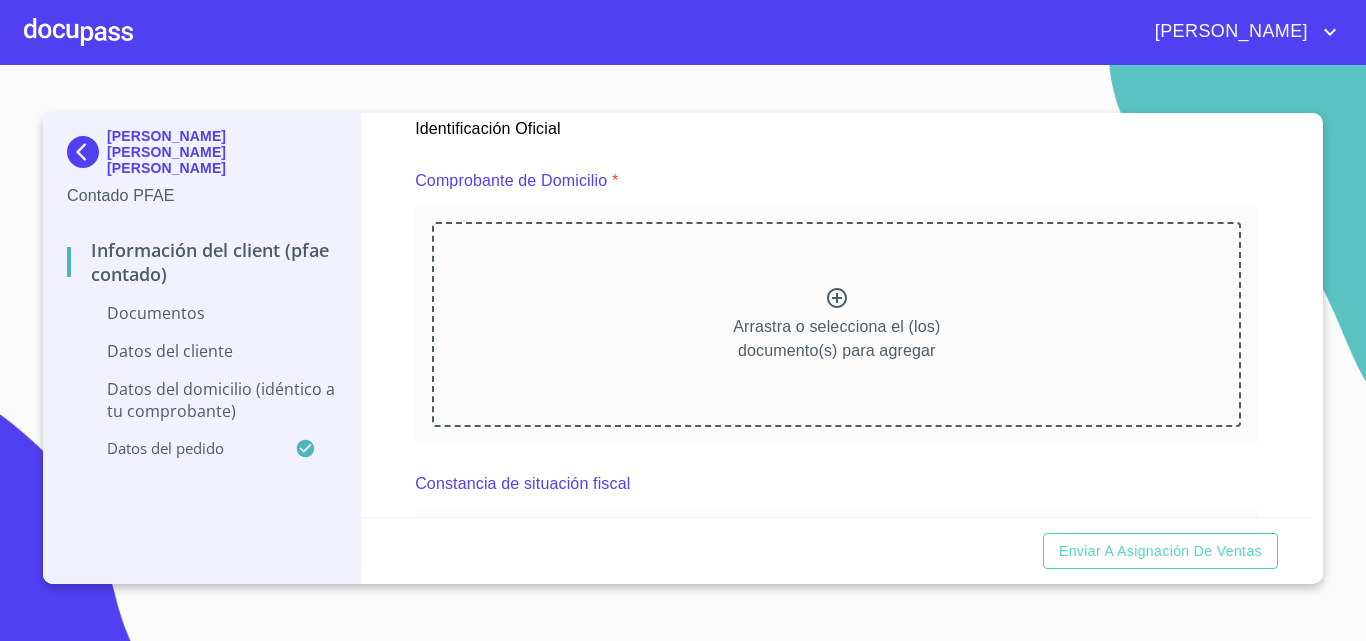 scroll, scrollTop: 1100, scrollLeft: 0, axis: vertical 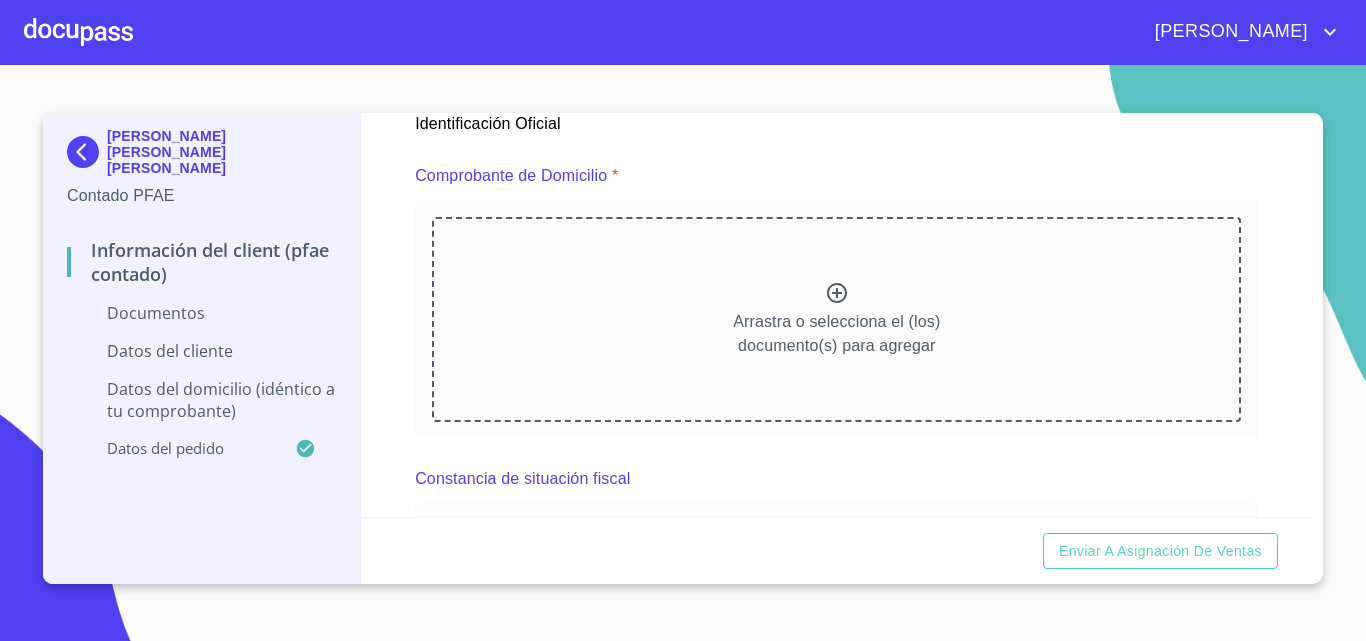 click on "Arrastra o selecciona el (los) documento(s) para agregar" at bounding box center (836, 334) 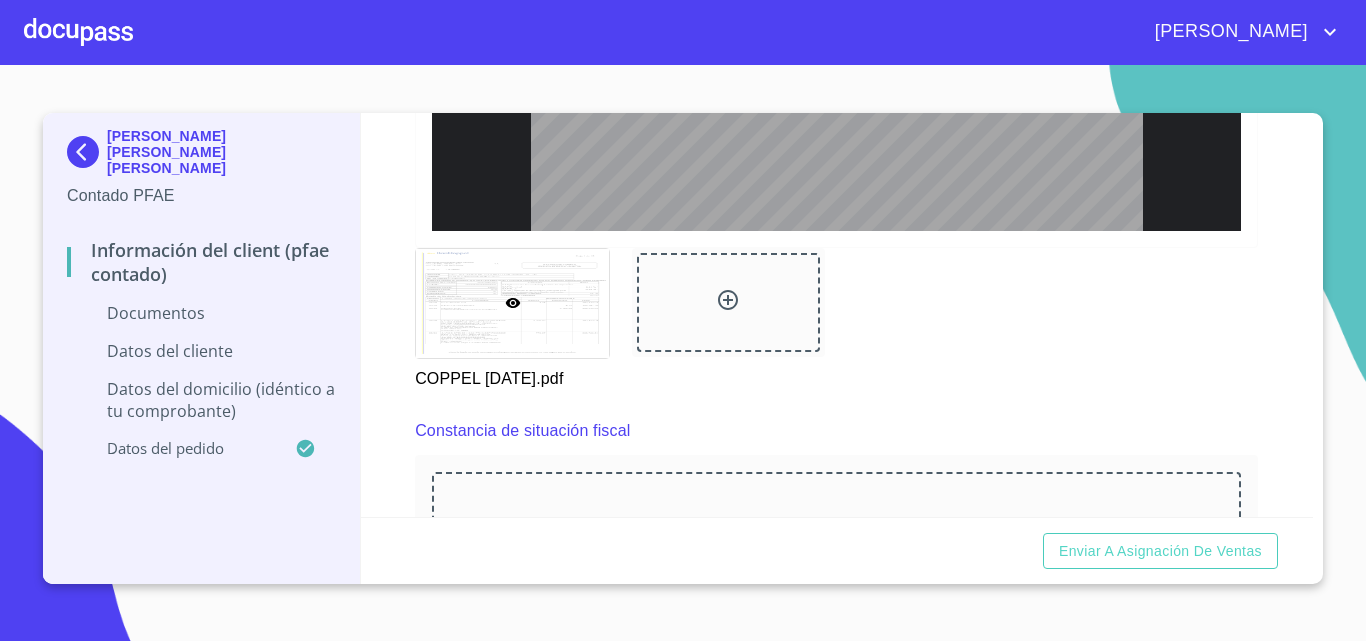 scroll, scrollTop: 2000, scrollLeft: 0, axis: vertical 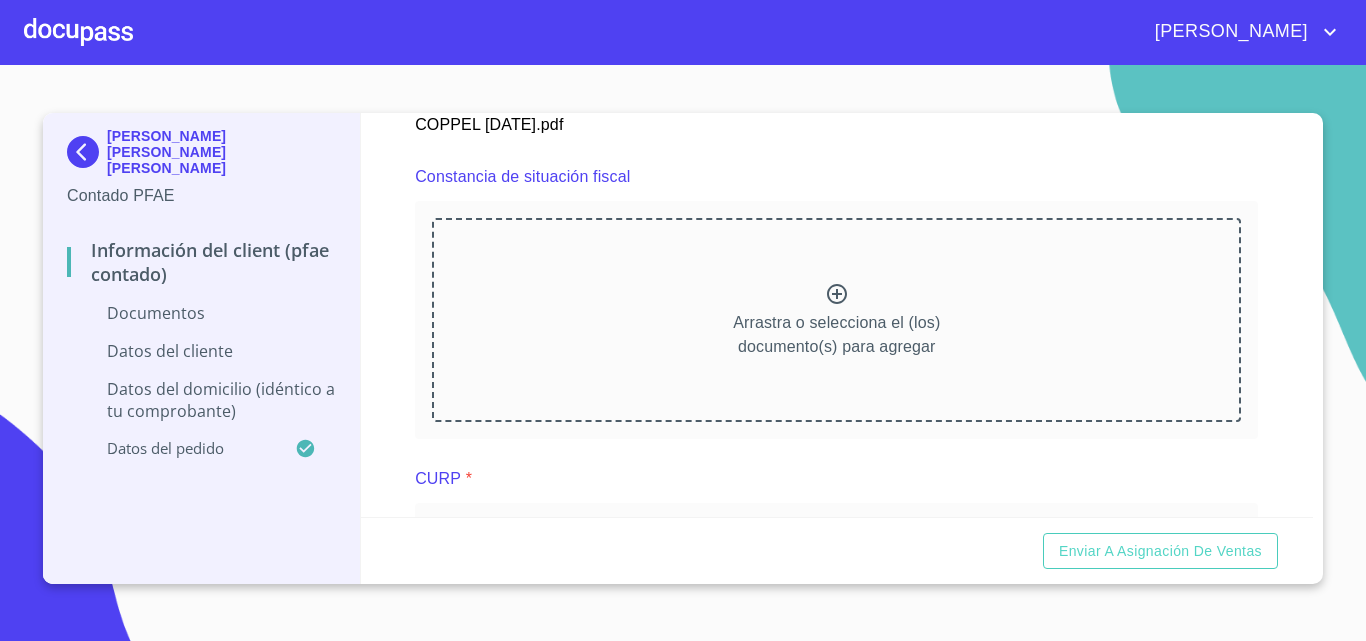 click on "Arrastra o selecciona el (los) documento(s) para agregar" at bounding box center [836, 320] 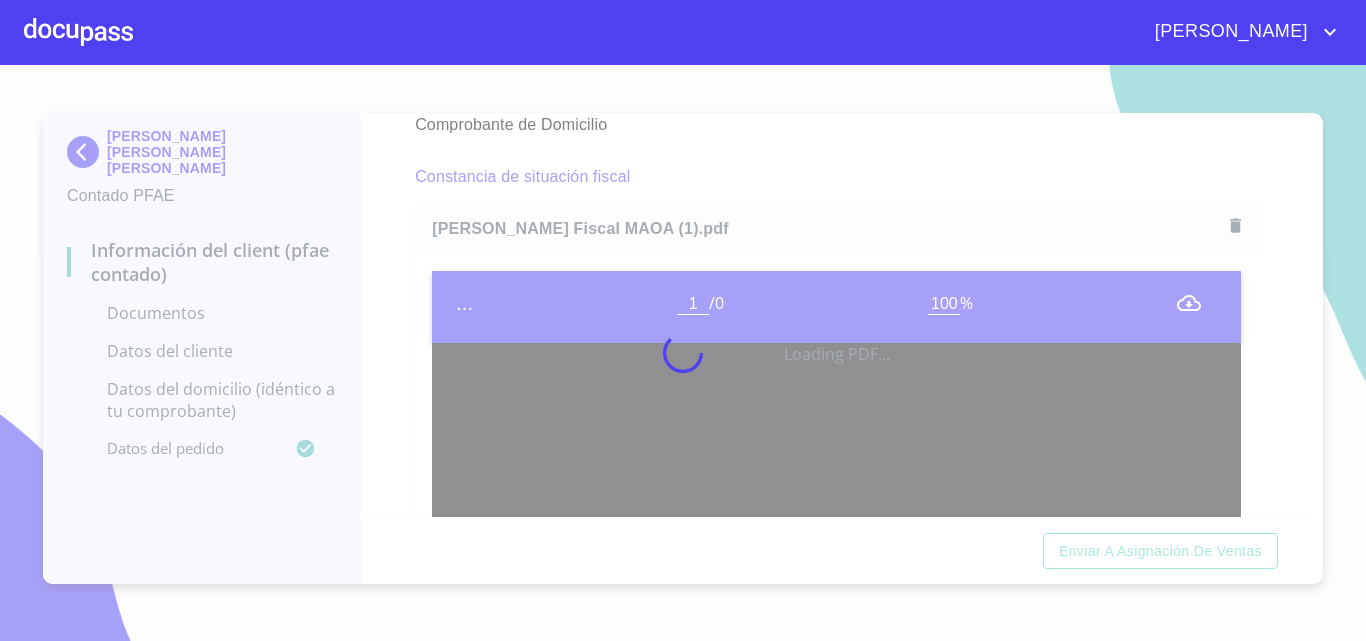 click on "[PERSON_NAME]" at bounding box center (683, 32) 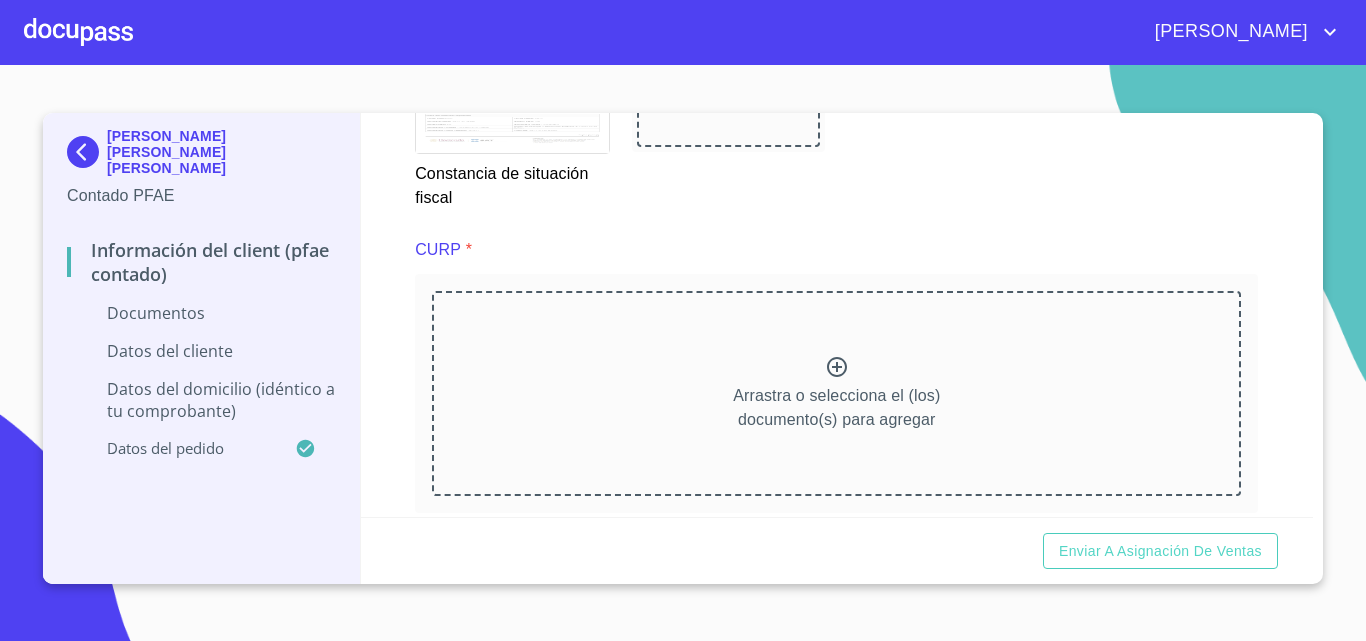 scroll, scrollTop: 2900, scrollLeft: 0, axis: vertical 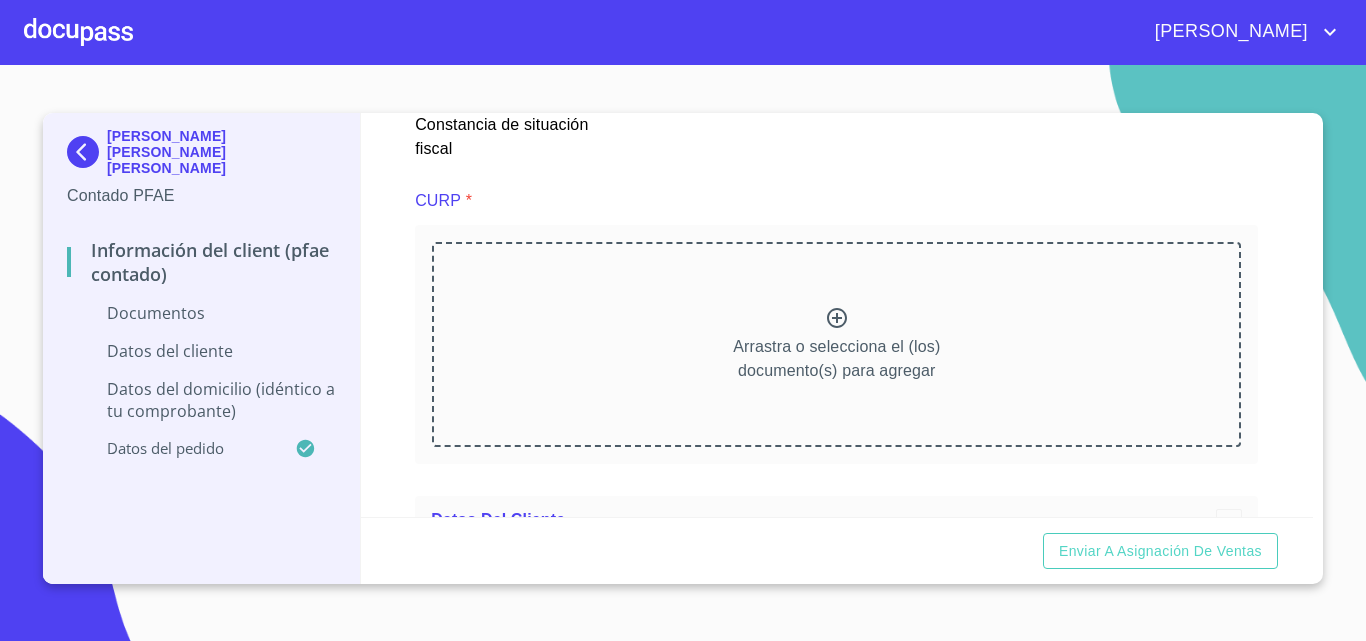 click on "Arrastra o selecciona el (los) documento(s) para agregar" at bounding box center (836, 344) 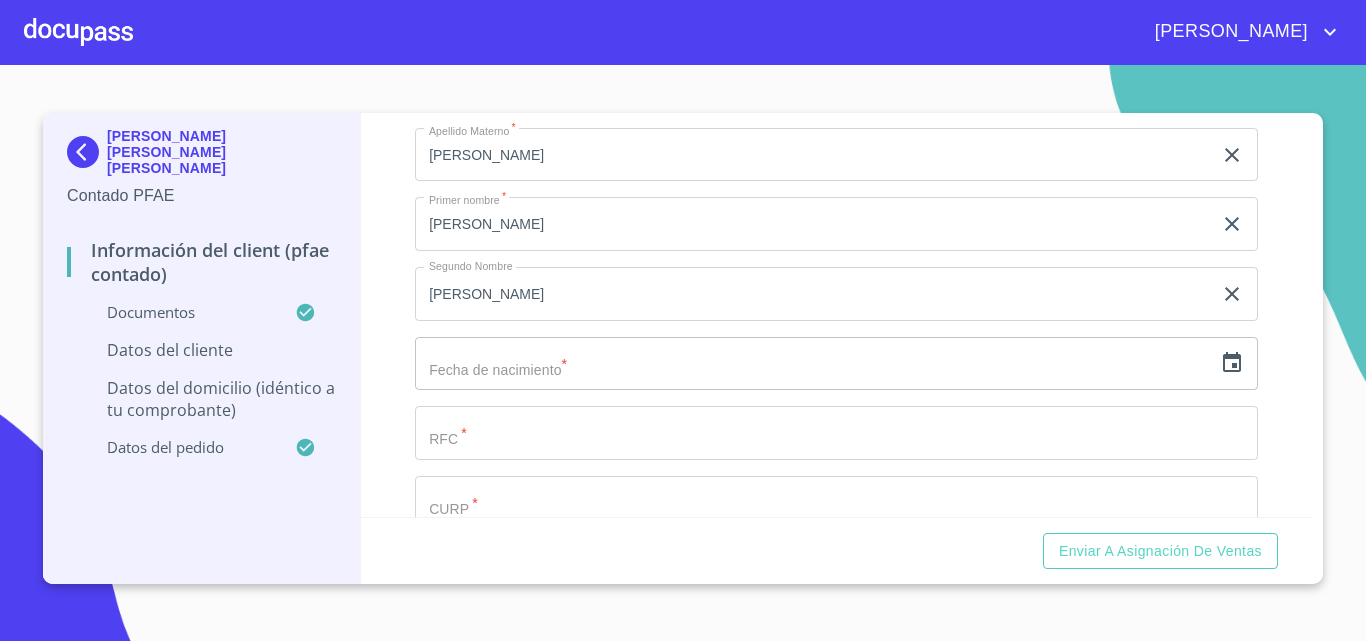 scroll, scrollTop: 4100, scrollLeft: 0, axis: vertical 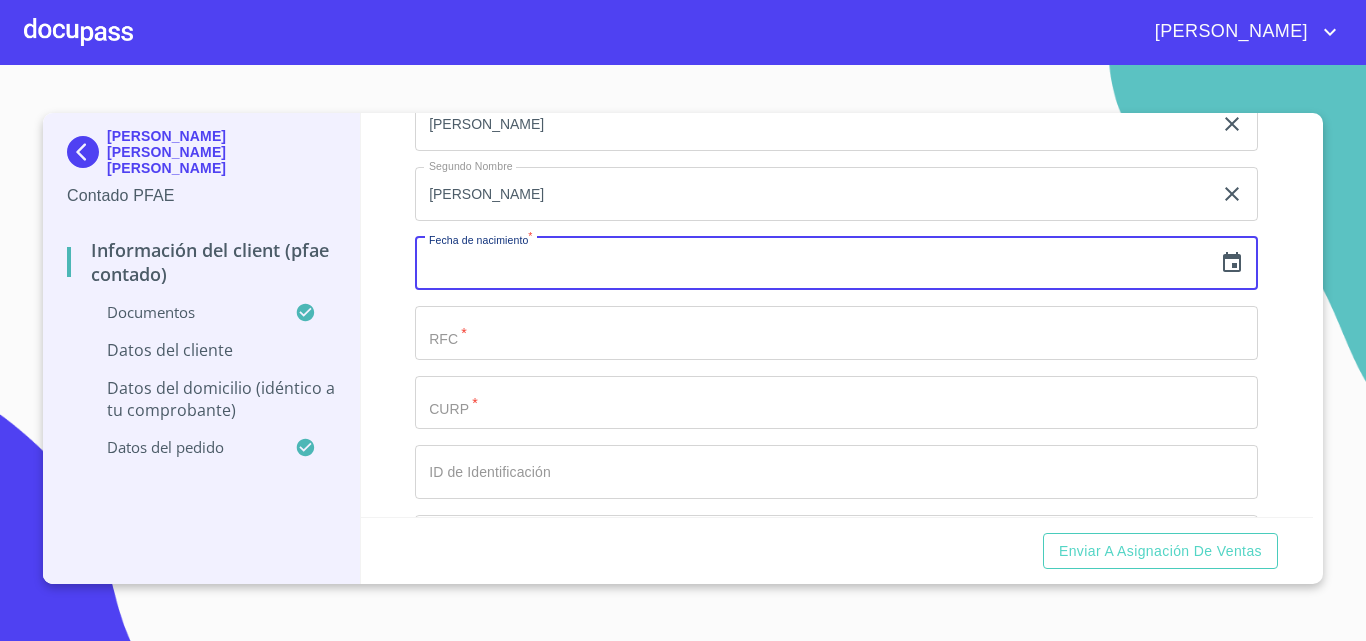click at bounding box center (813, 264) 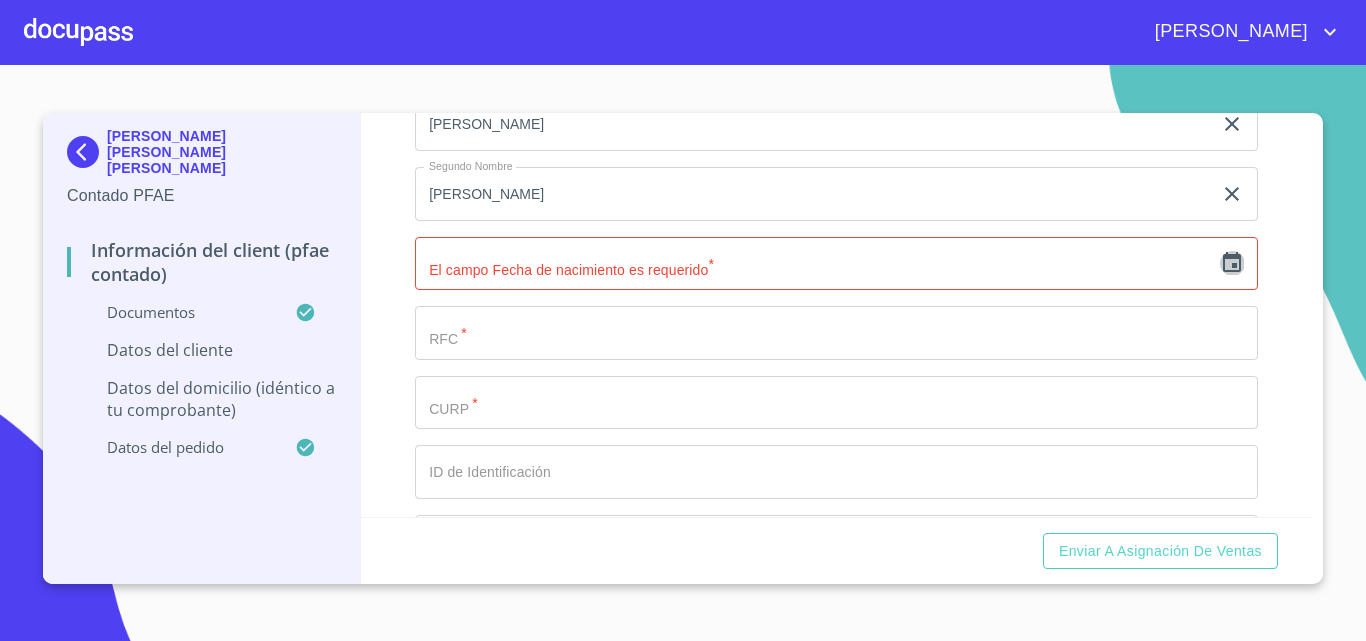 click 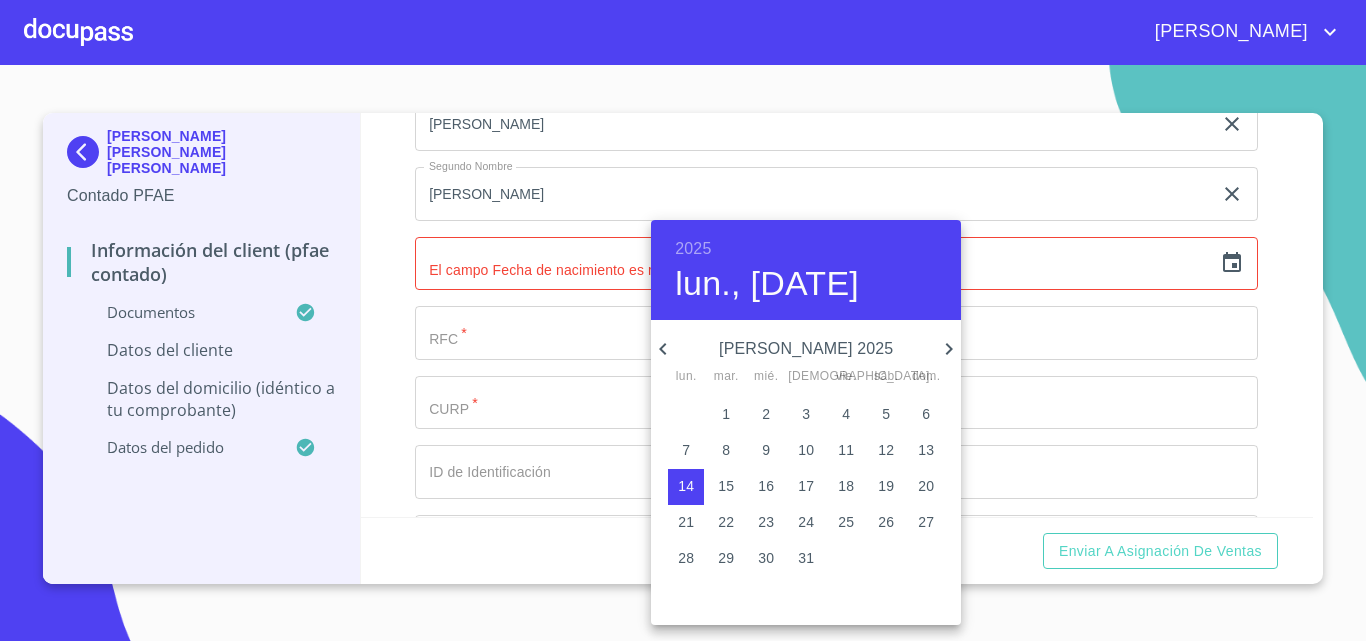 click on "13" at bounding box center (926, 450) 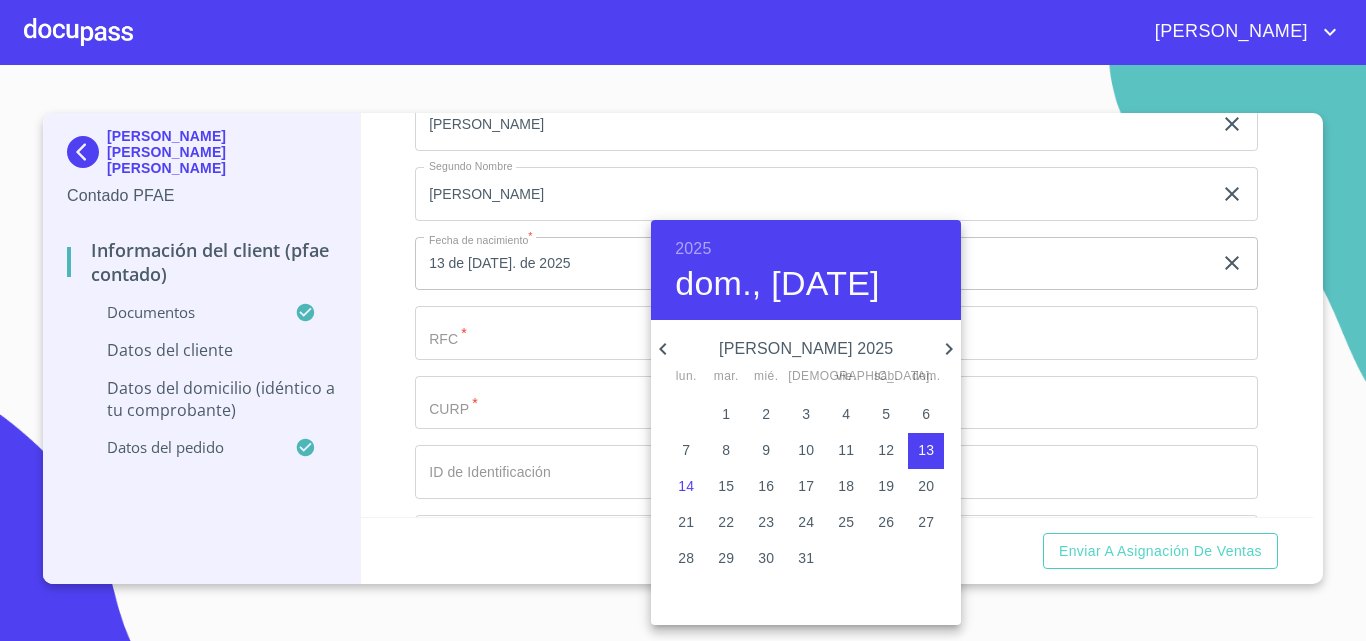 click at bounding box center [683, 320] 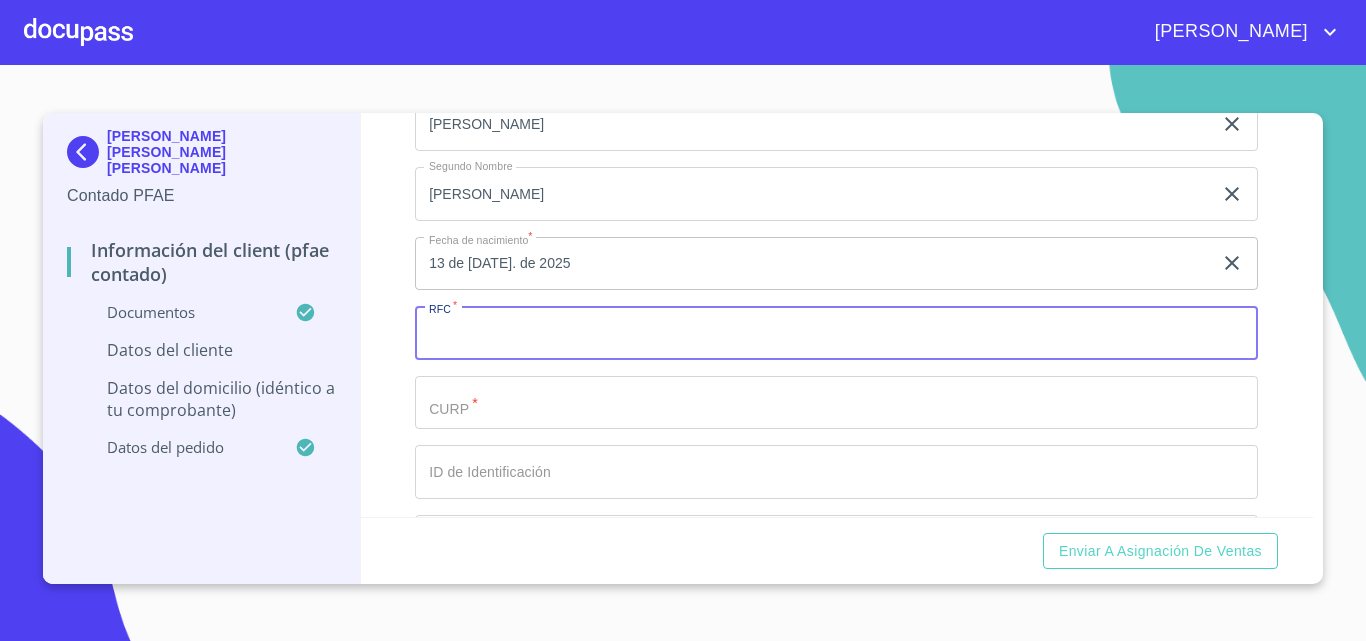 click on "Documento de identificación.   *" at bounding box center [836, 333] 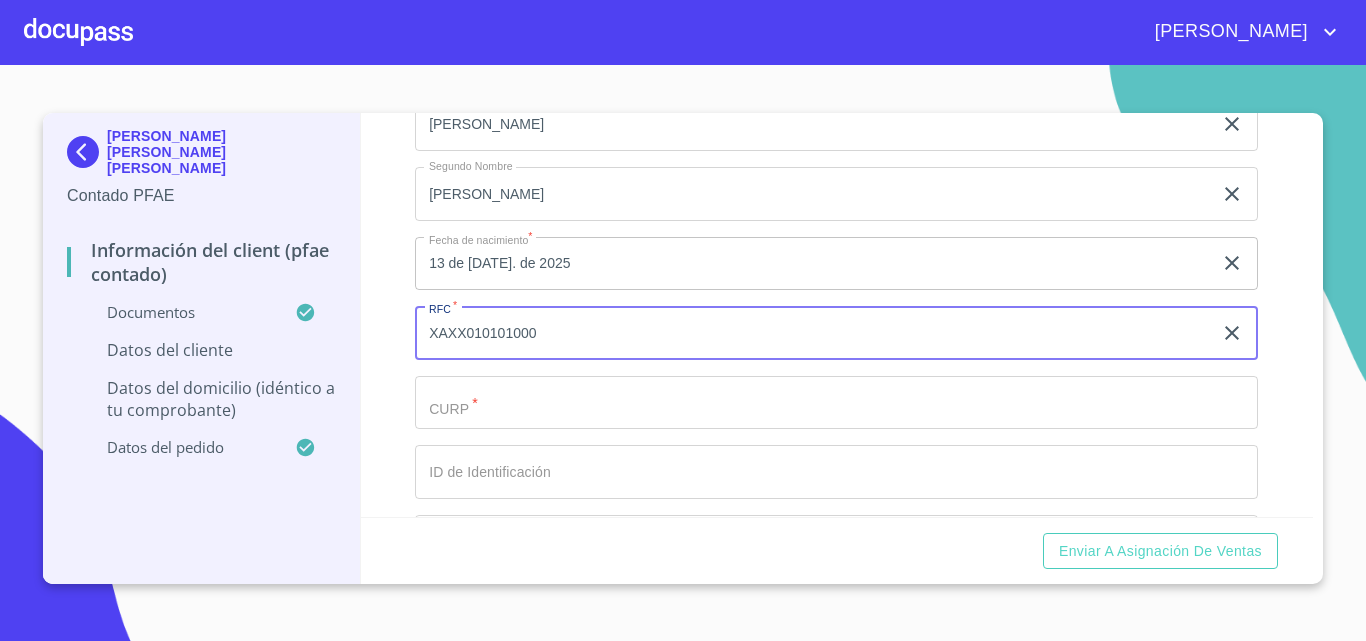 type on "XAXX010101000" 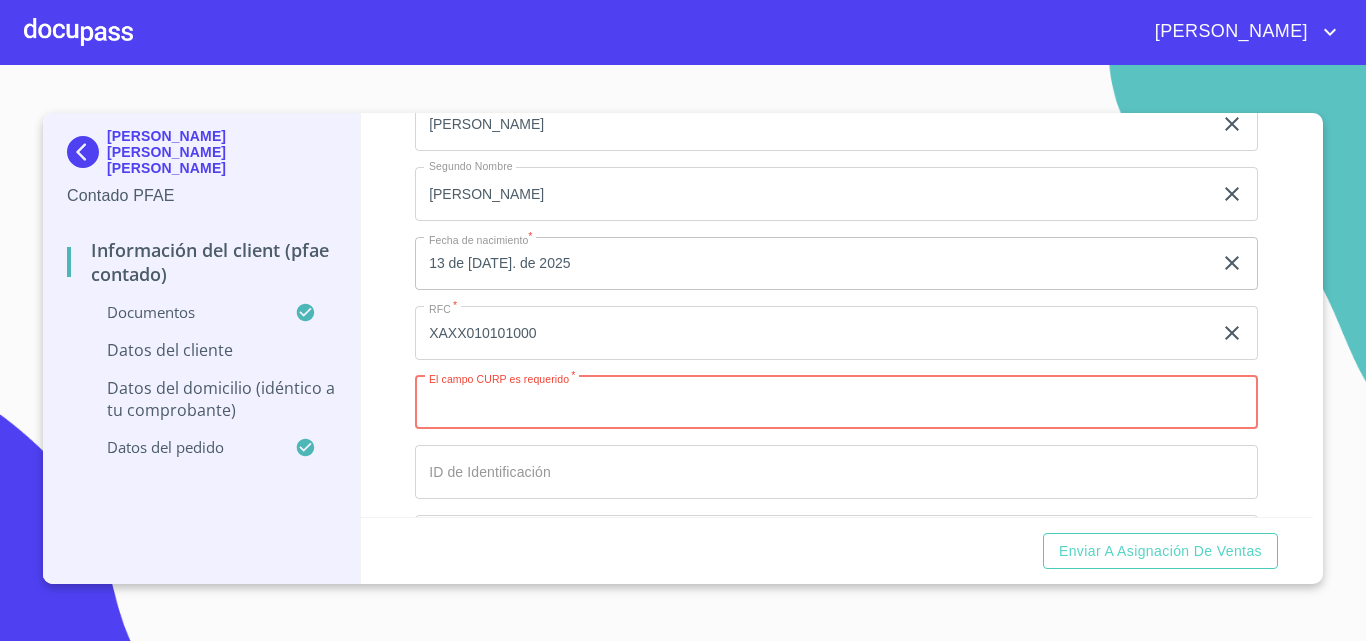 paste on "MAOA860508HJCRRB01" 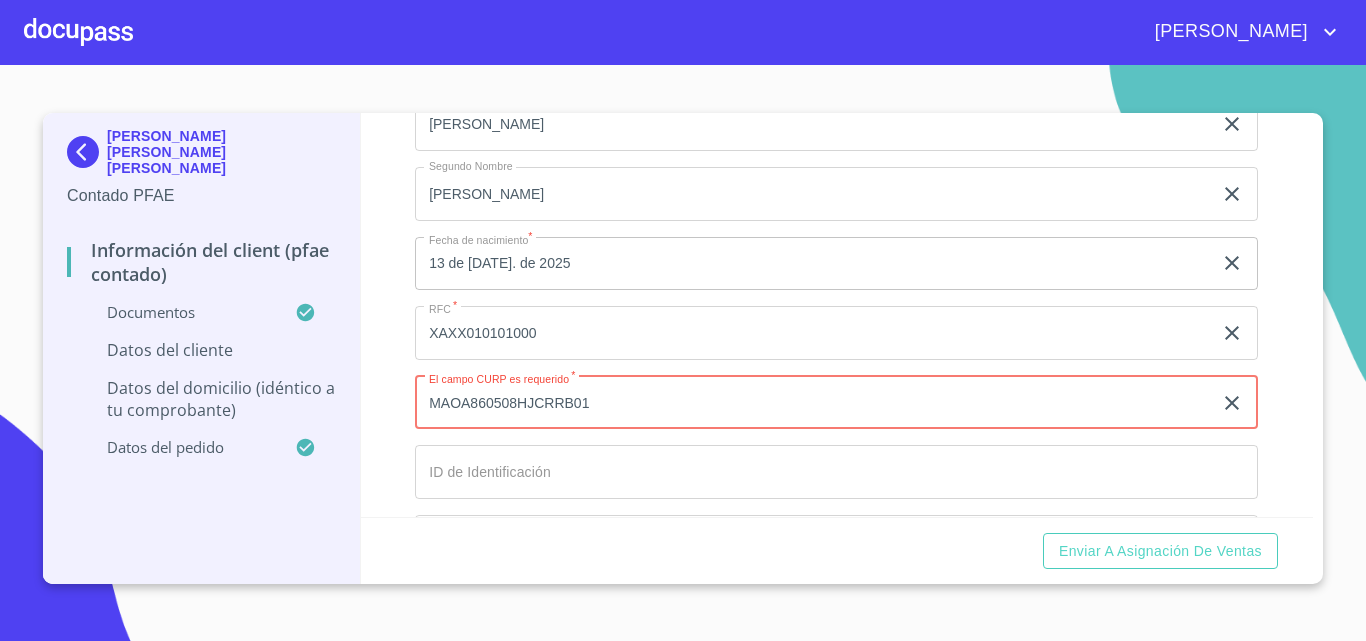 type on "MAOA860508HJCRRB01" 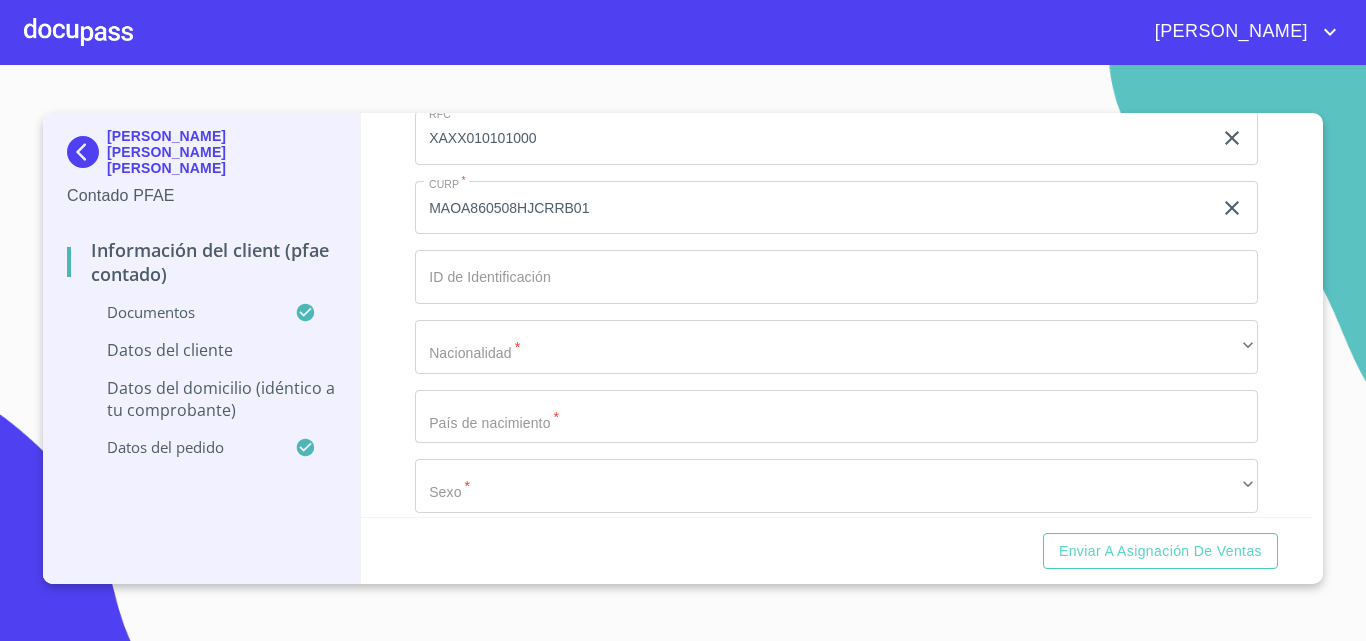 scroll, scrollTop: 4300, scrollLeft: 0, axis: vertical 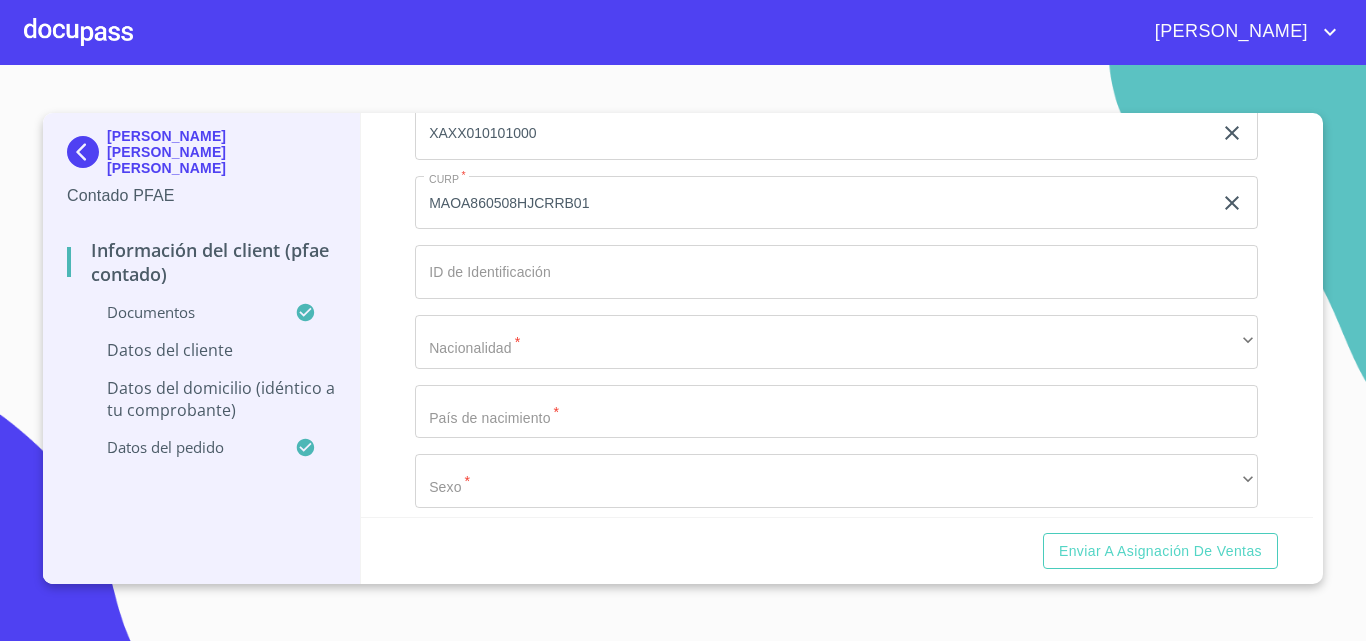 click on "Documento de identificación.   *" at bounding box center [813, -215] 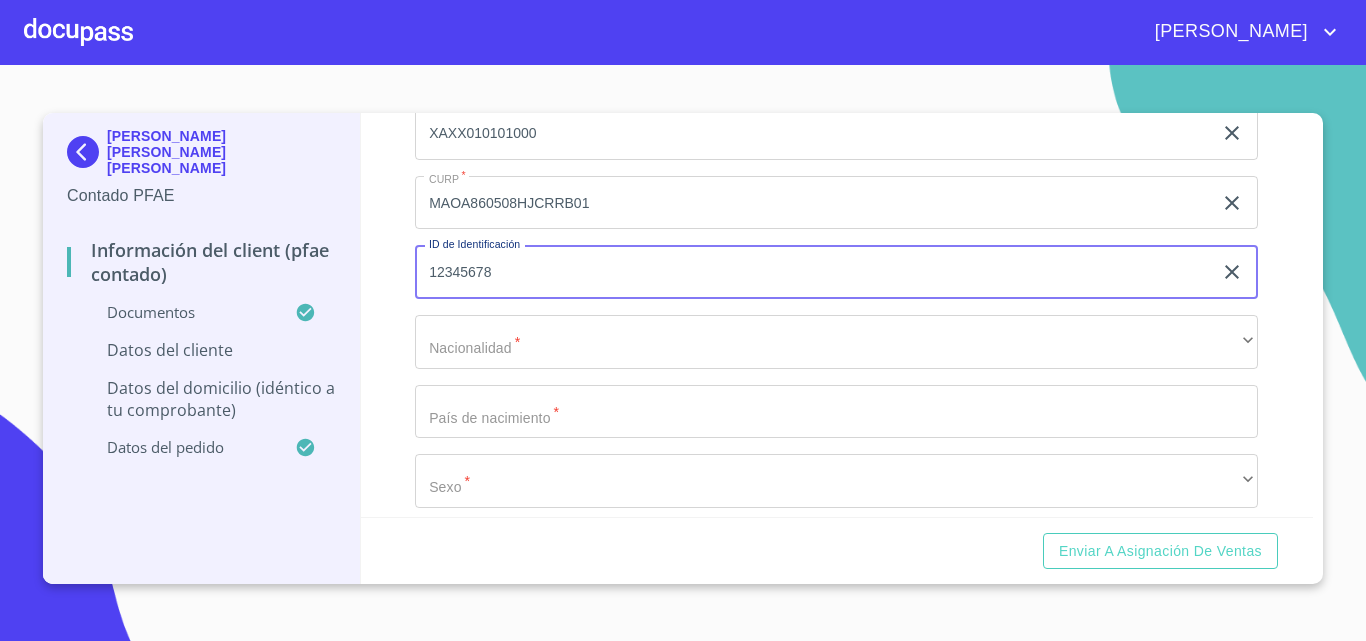 type on "12345678" 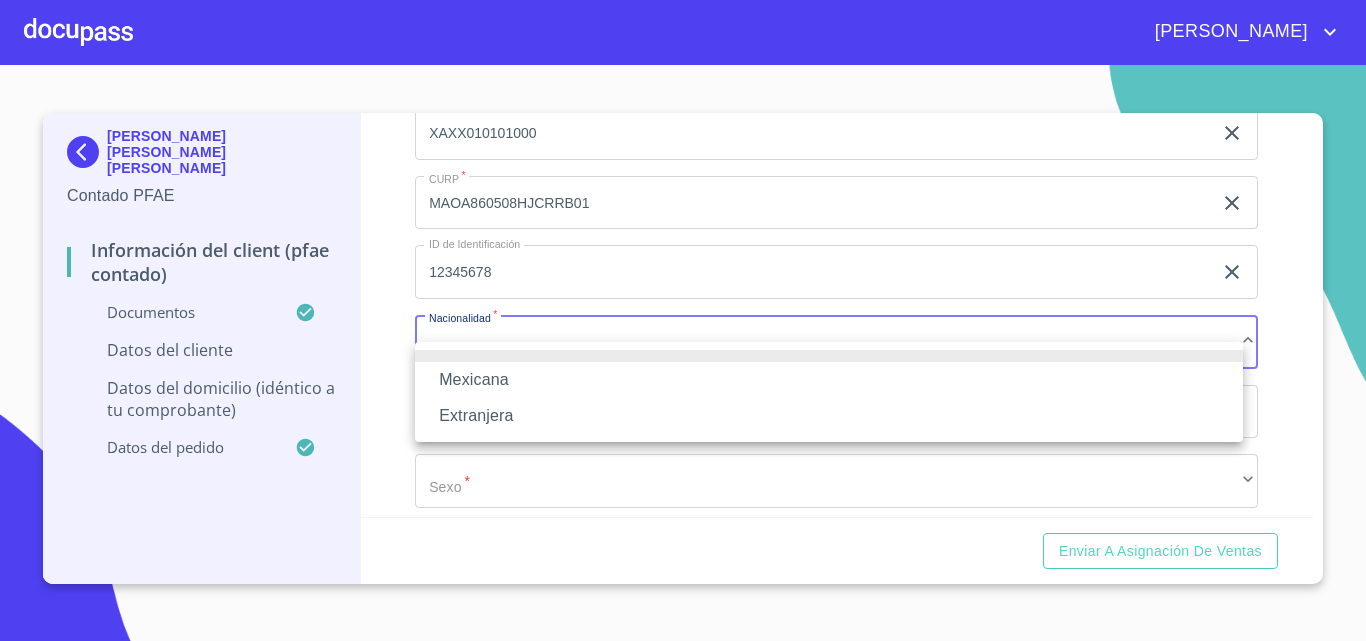 type 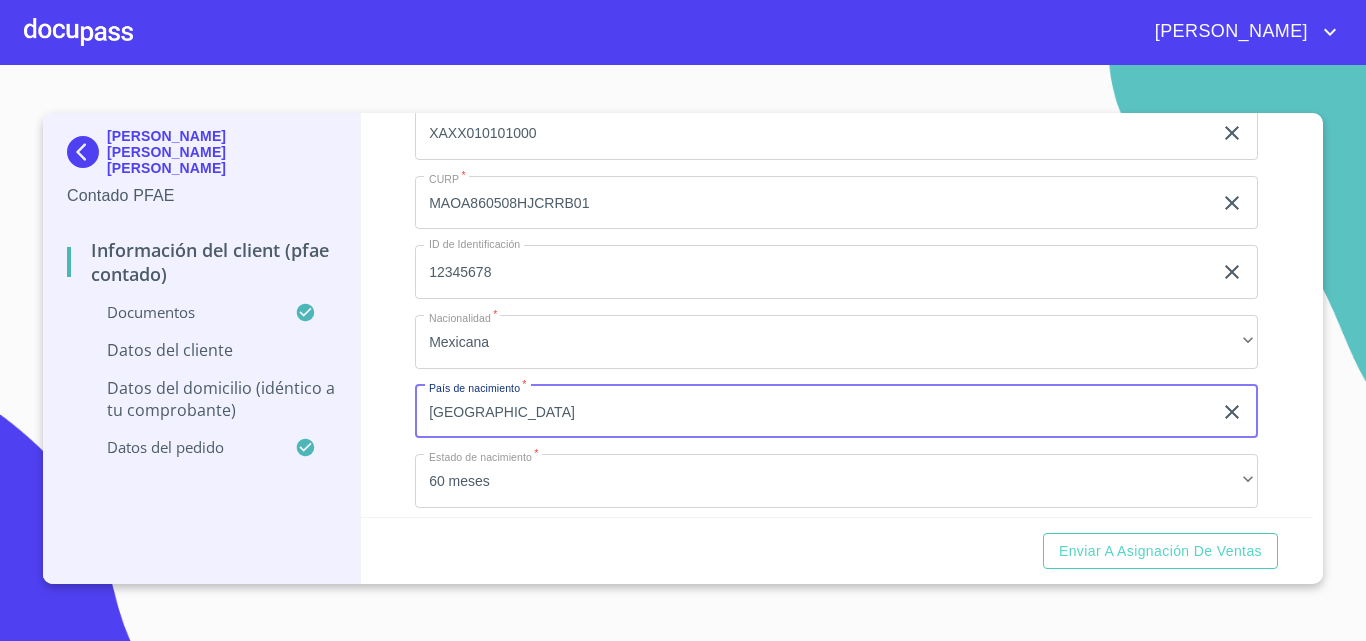 type on "[GEOGRAPHIC_DATA]" 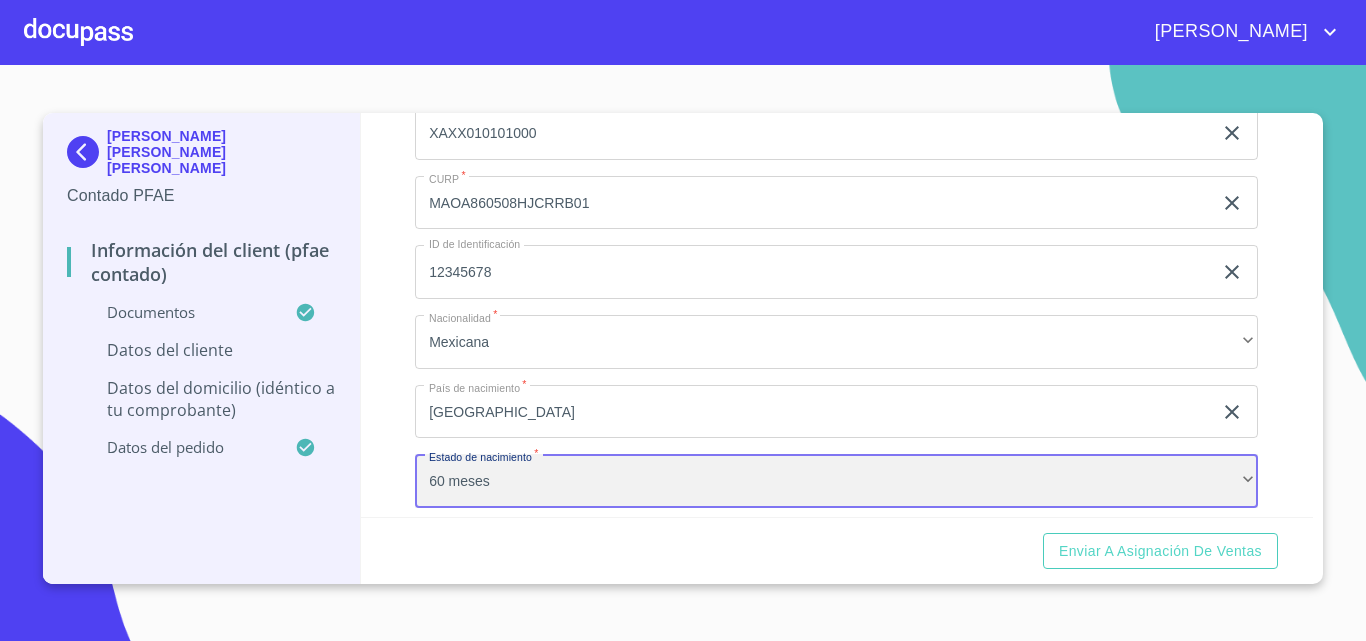 scroll, scrollTop: 4315, scrollLeft: 0, axis: vertical 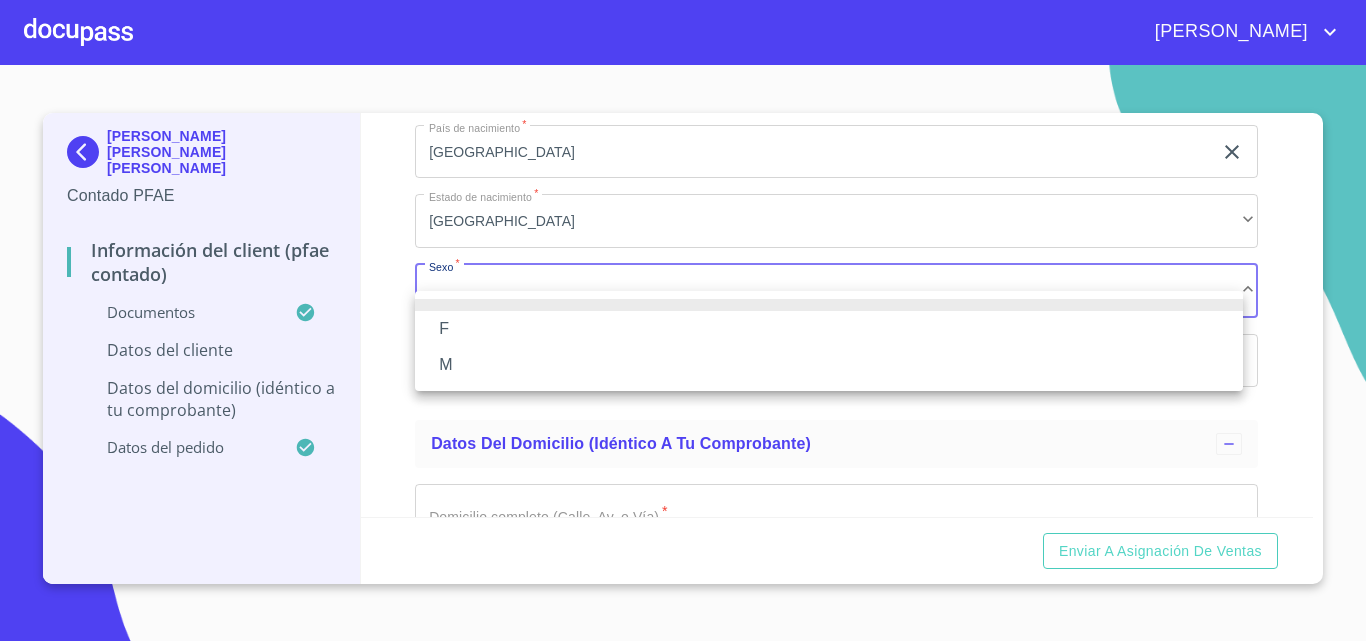 type 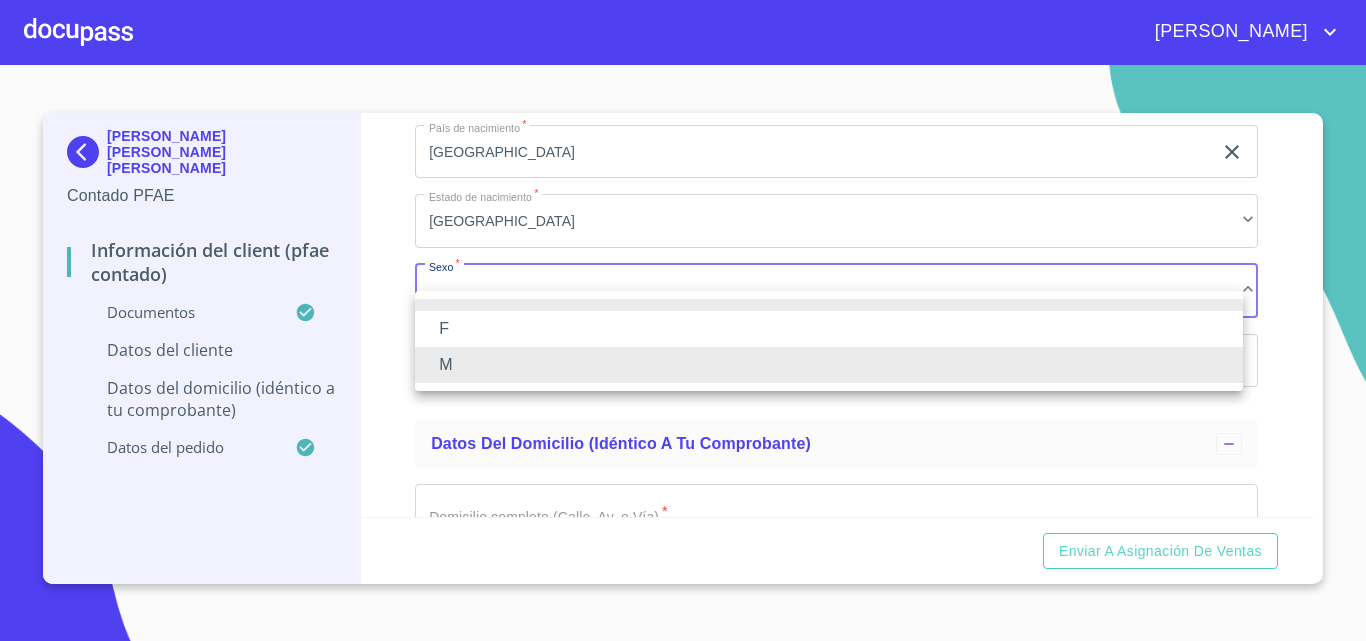 type 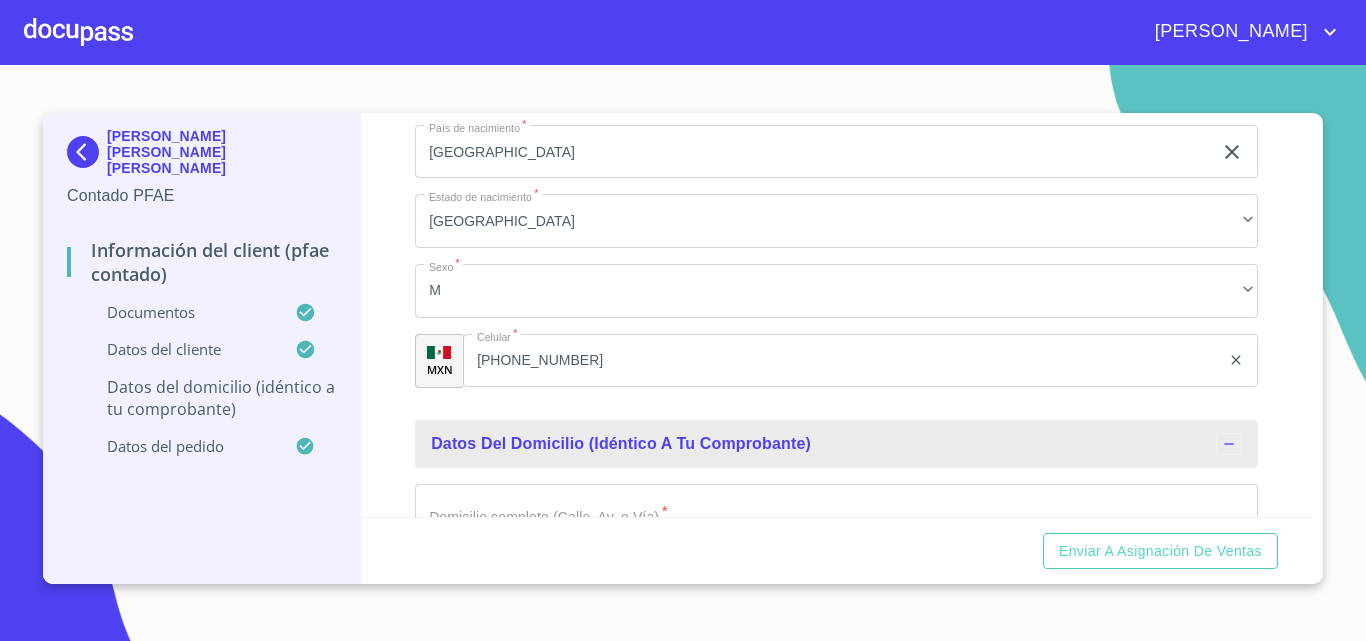 scroll, scrollTop: 4605, scrollLeft: 0, axis: vertical 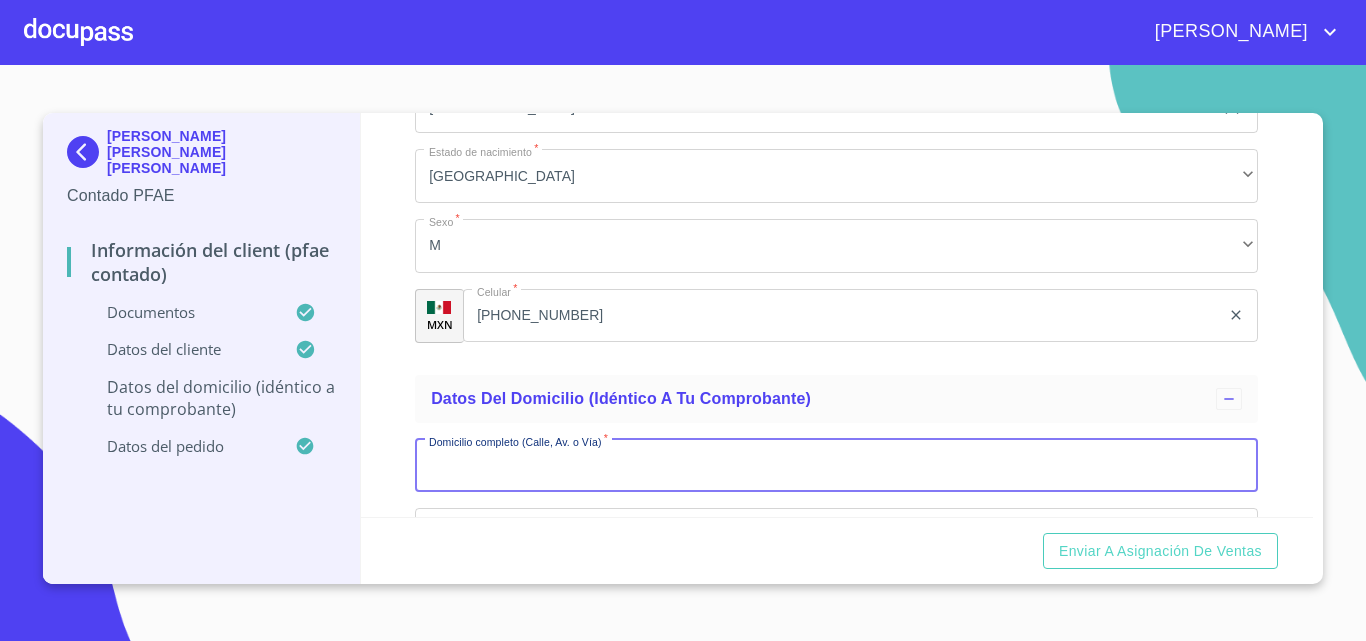 type on "Z" 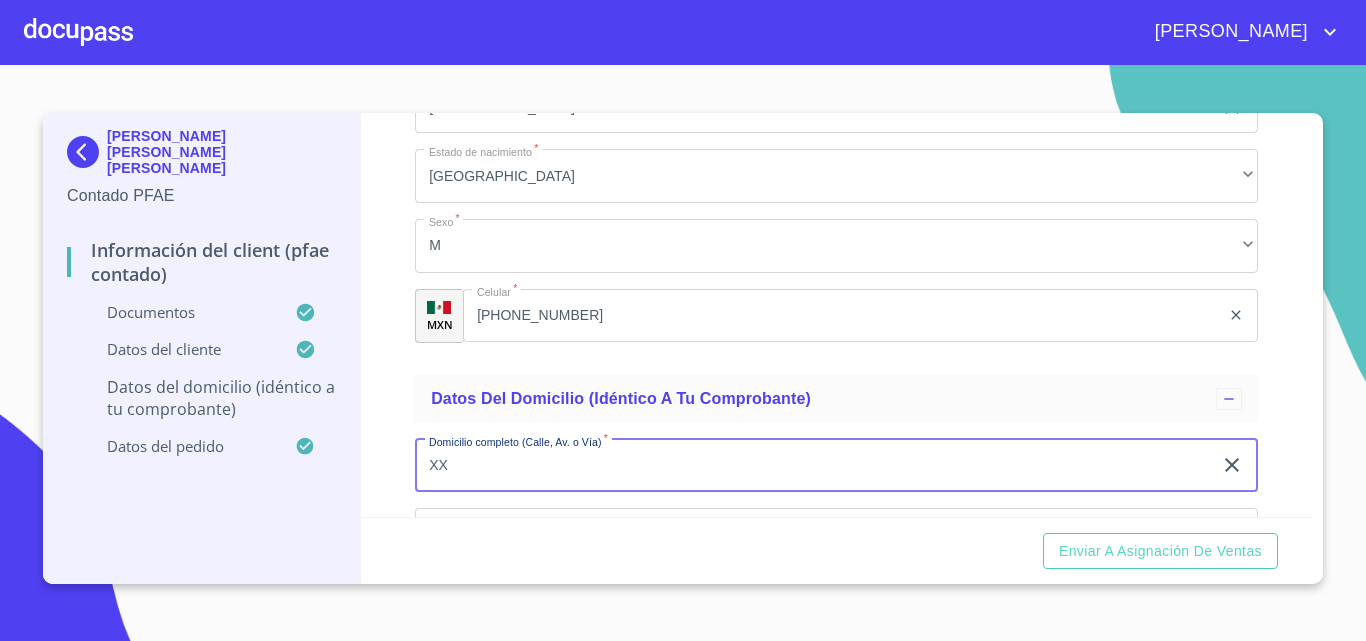 type on "XX" 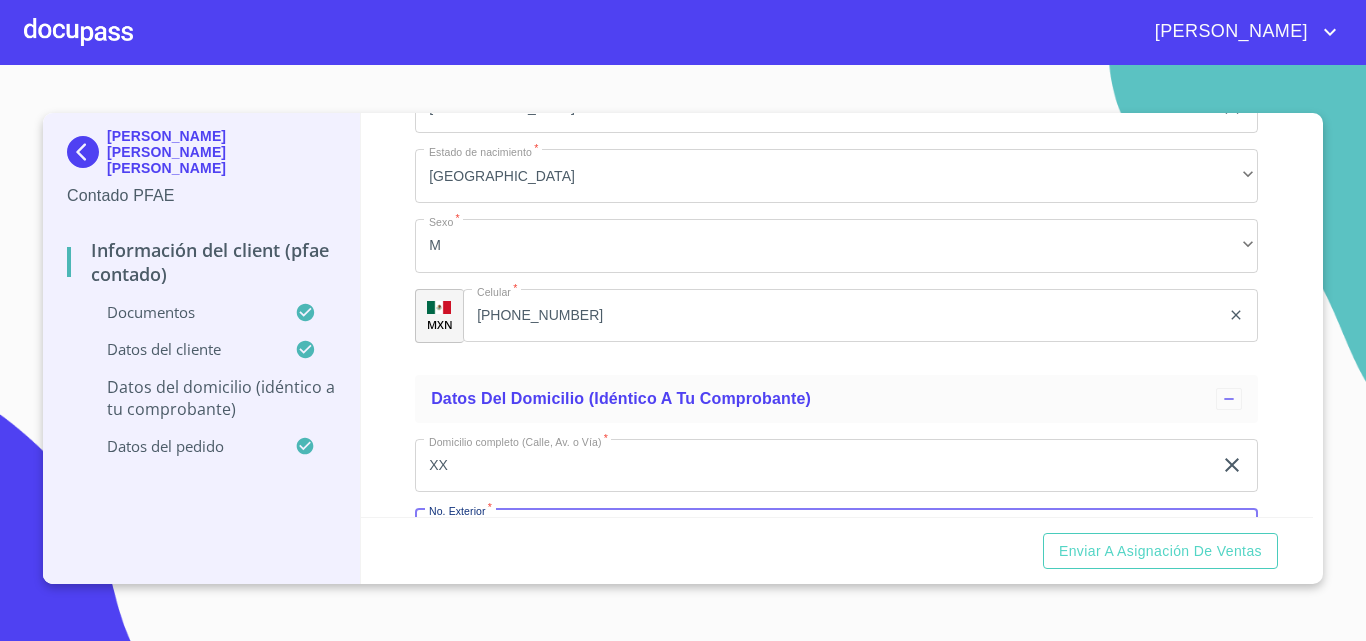 scroll, scrollTop: 4849, scrollLeft: 0, axis: vertical 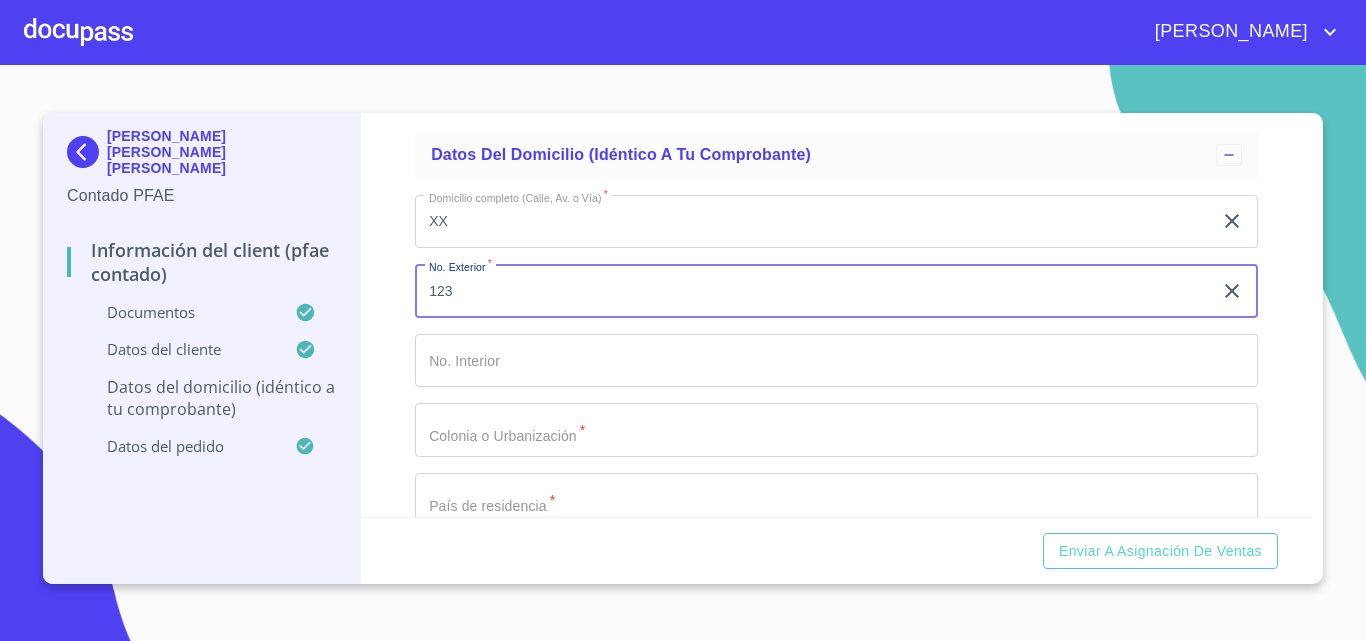 type on "123" 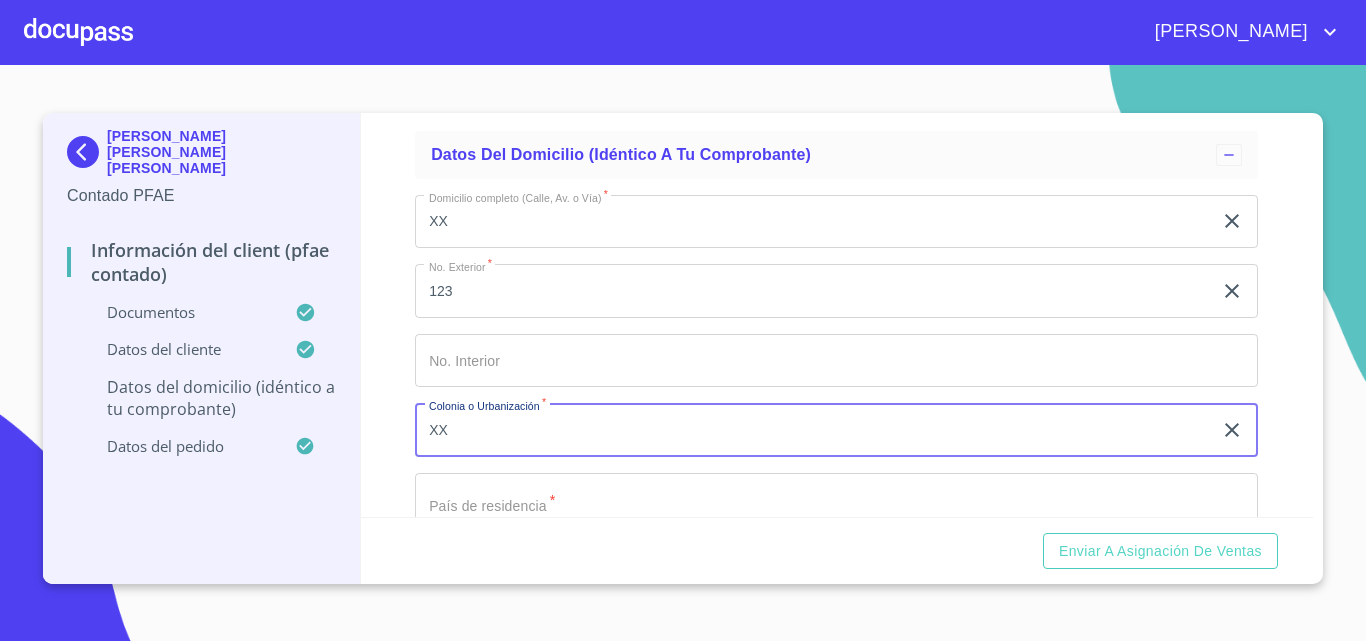 type on "XX" 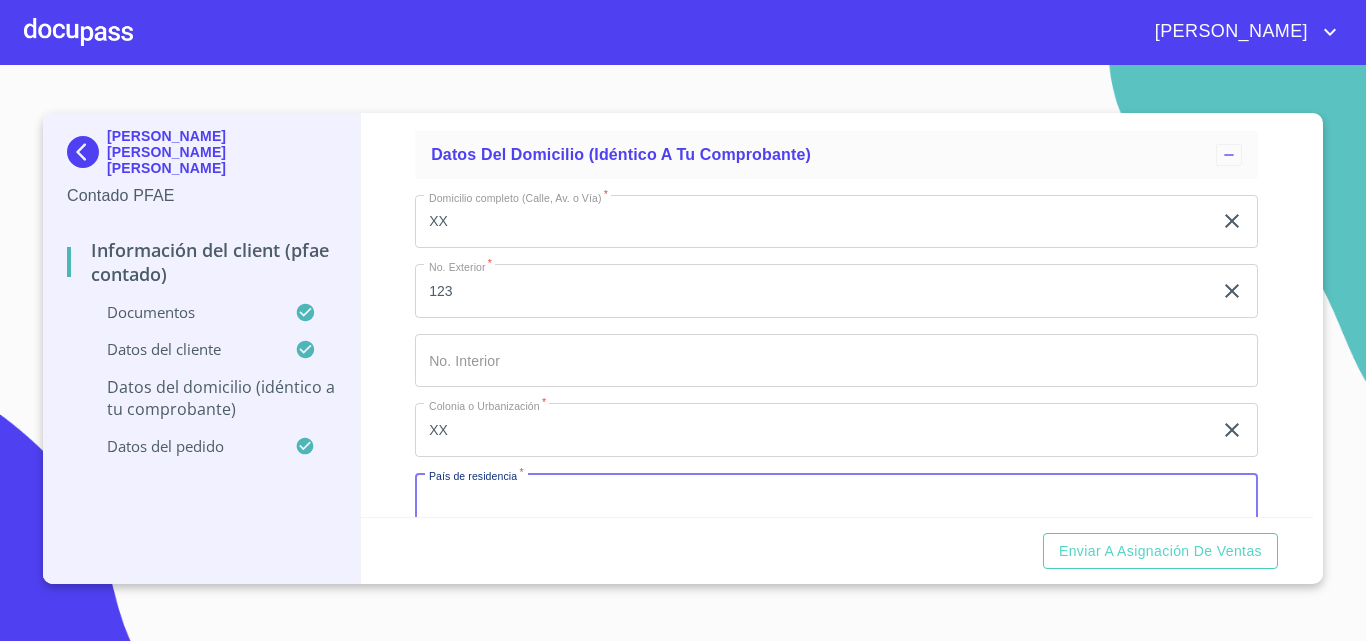 scroll, scrollTop: 4883, scrollLeft: 0, axis: vertical 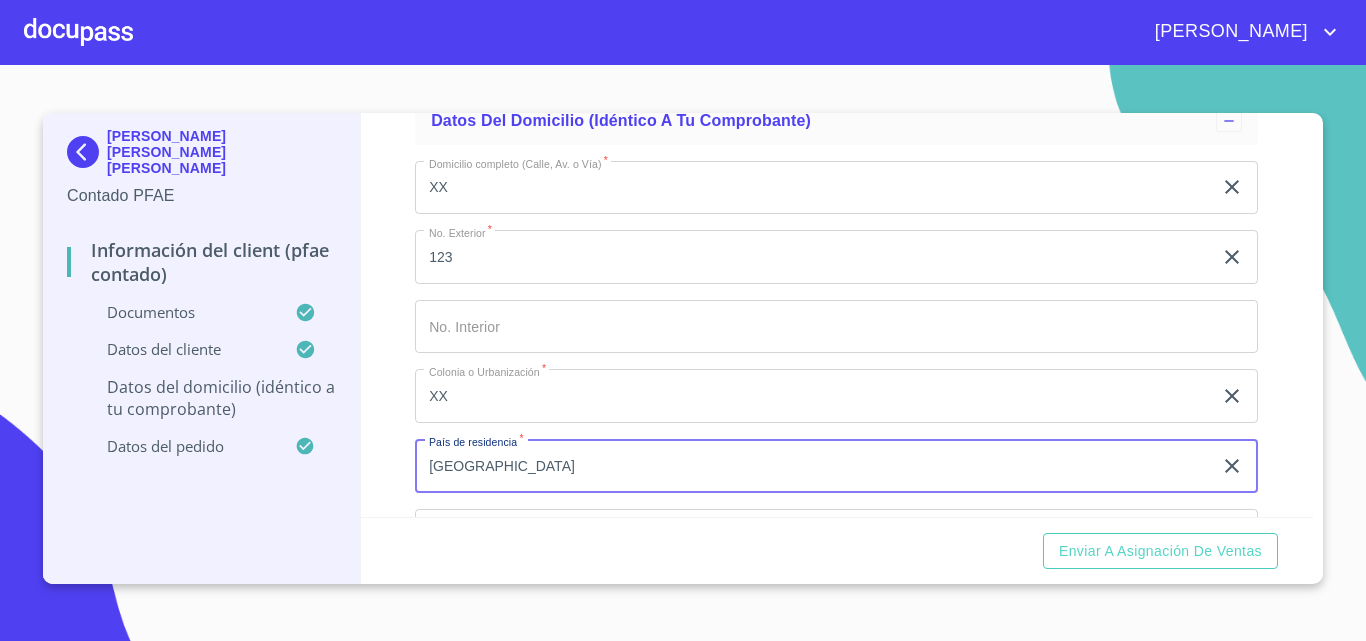 type on "[GEOGRAPHIC_DATA]" 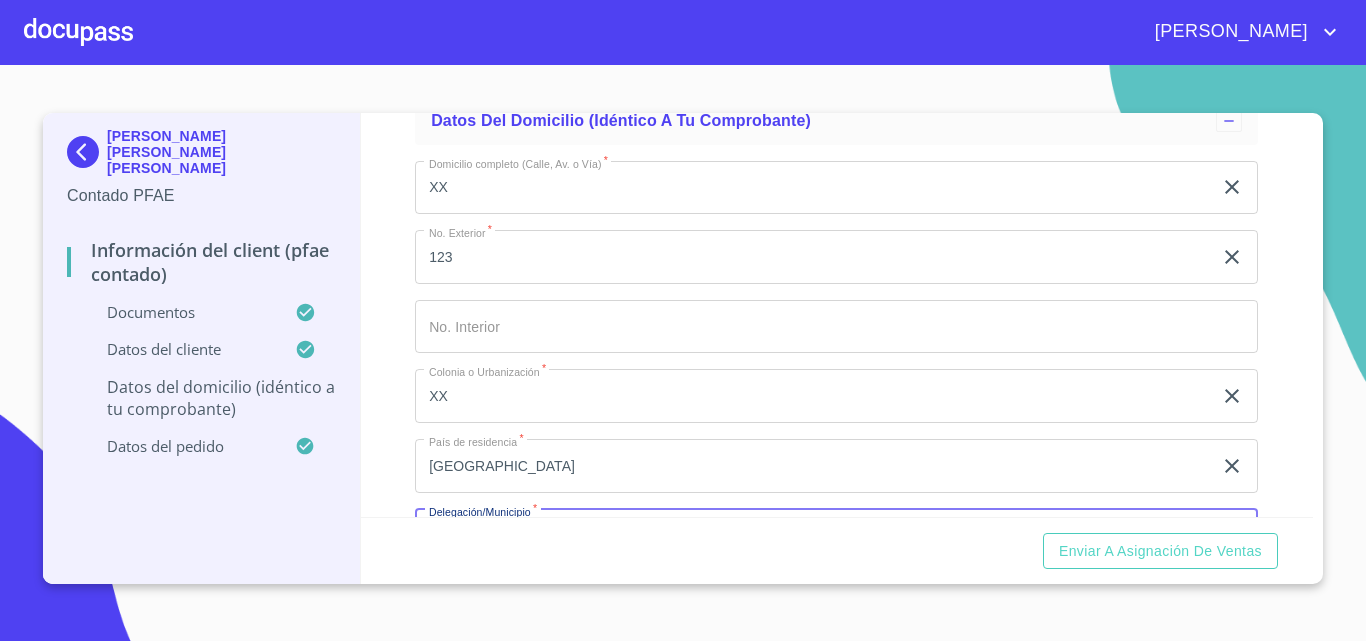 scroll, scrollTop: 5128, scrollLeft: 0, axis: vertical 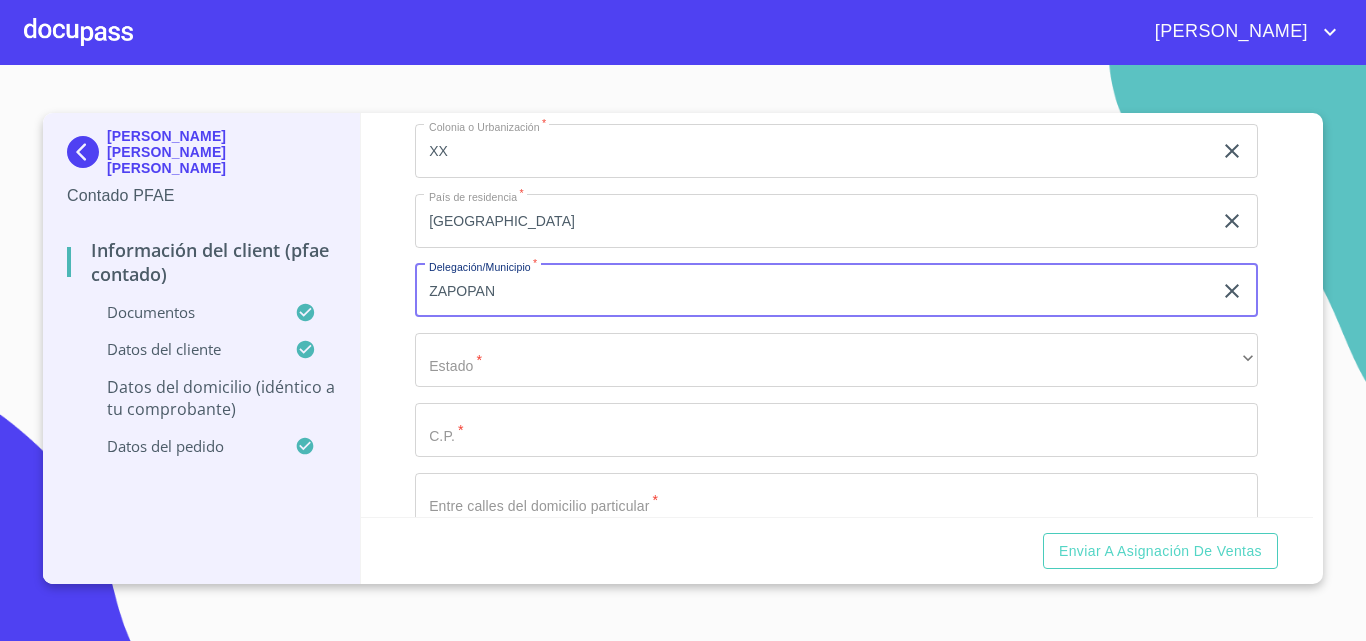 type on "ZAPOPAN" 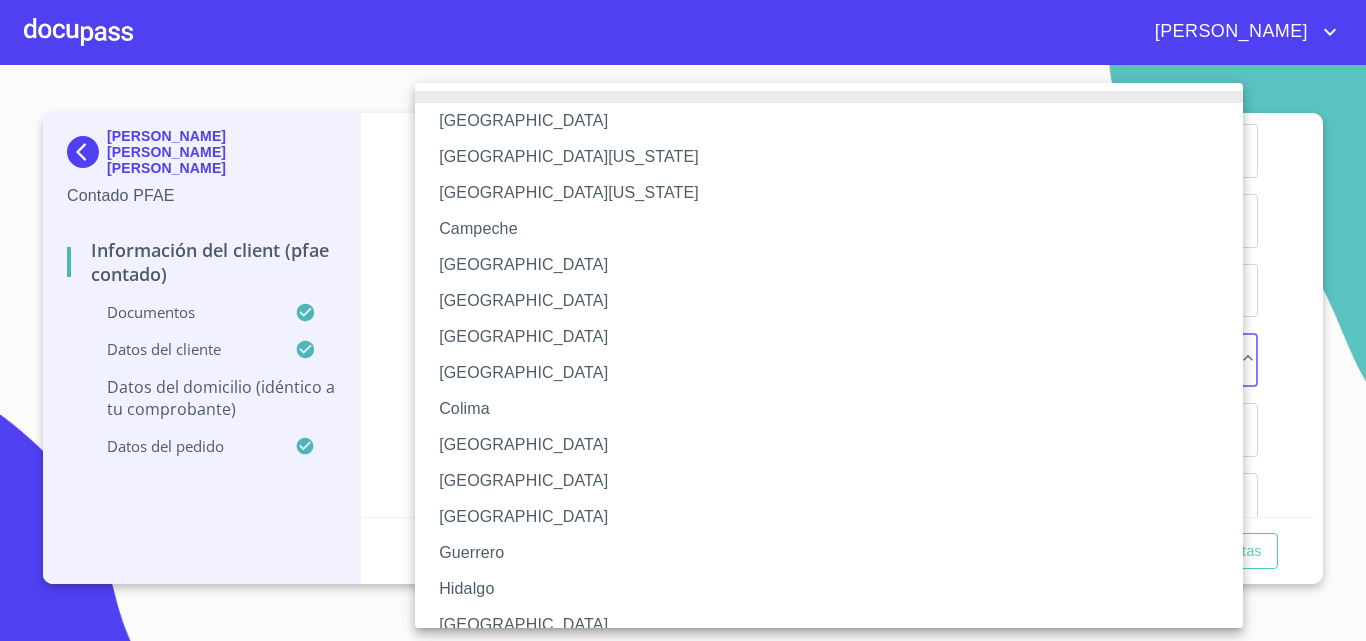 type 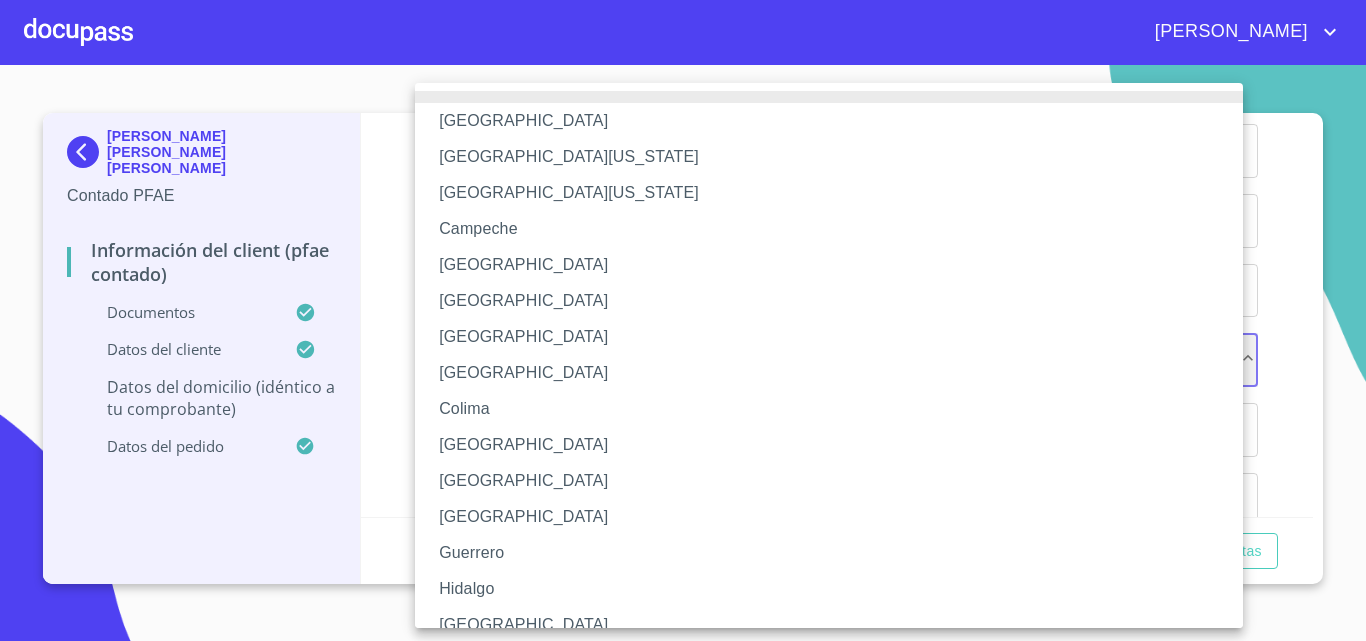 scroll, scrollTop: 14, scrollLeft: 0, axis: vertical 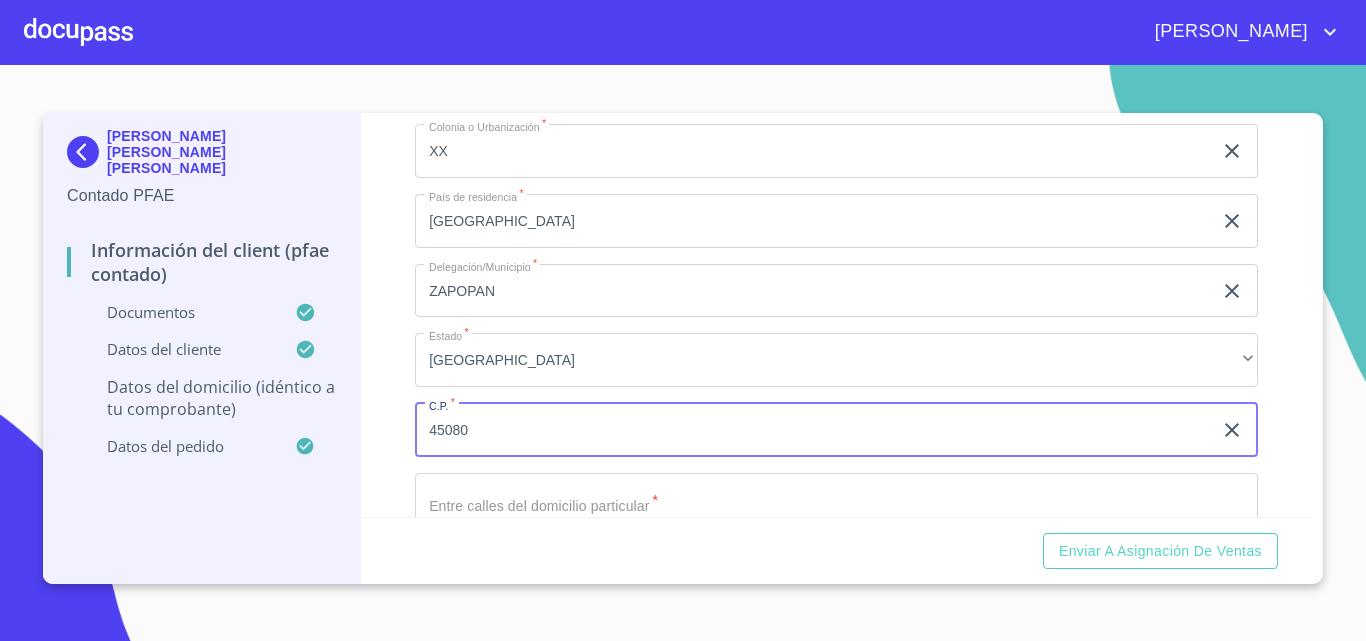 type on "45080" 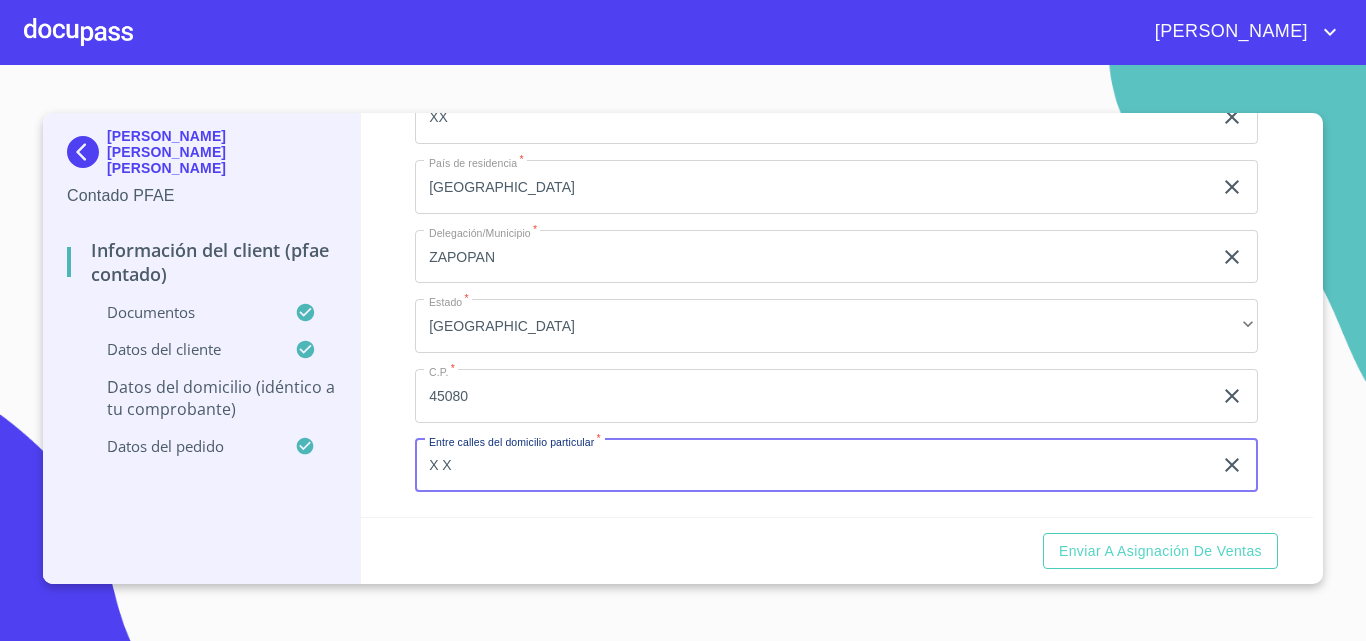 type on "X X" 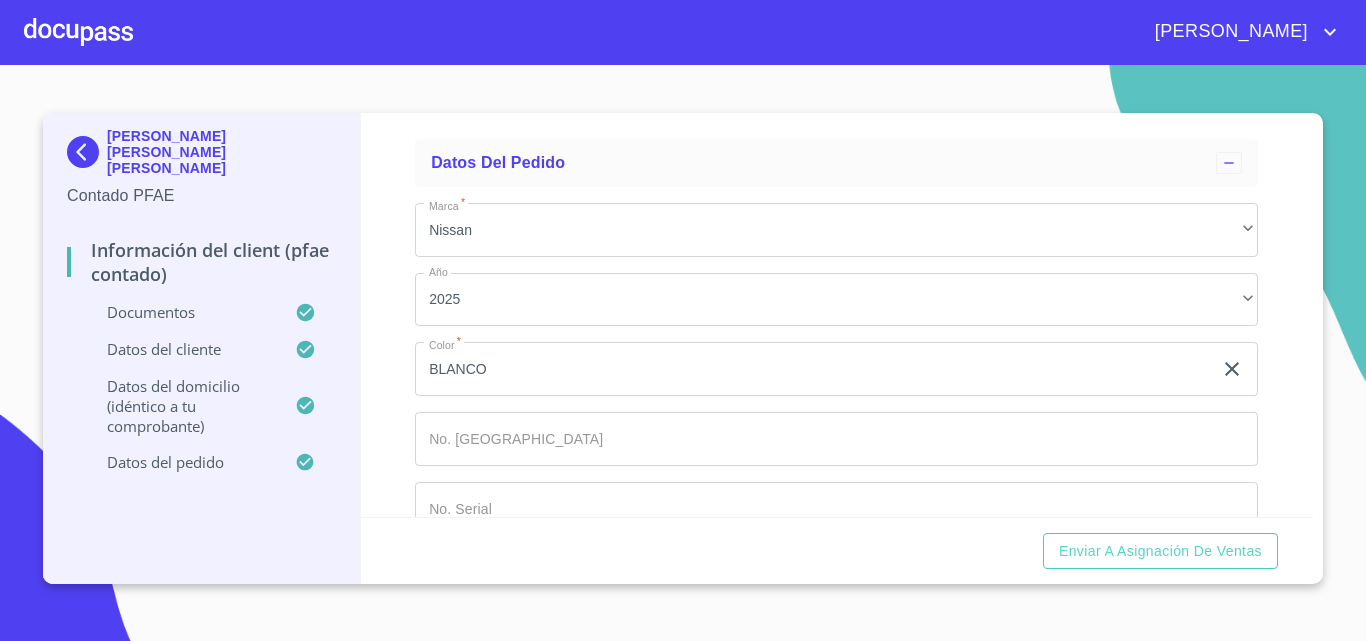 scroll, scrollTop: 5562, scrollLeft: 0, axis: vertical 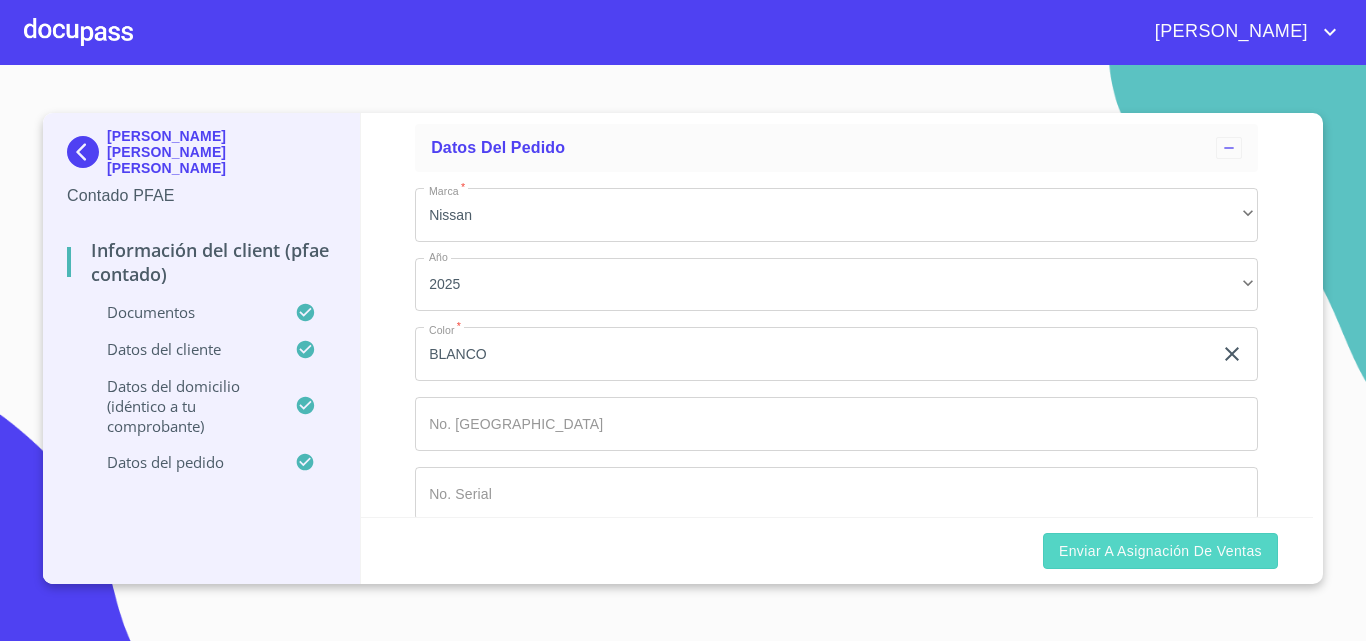 click on "Enviar a Asignación de Ventas" at bounding box center [1160, 551] 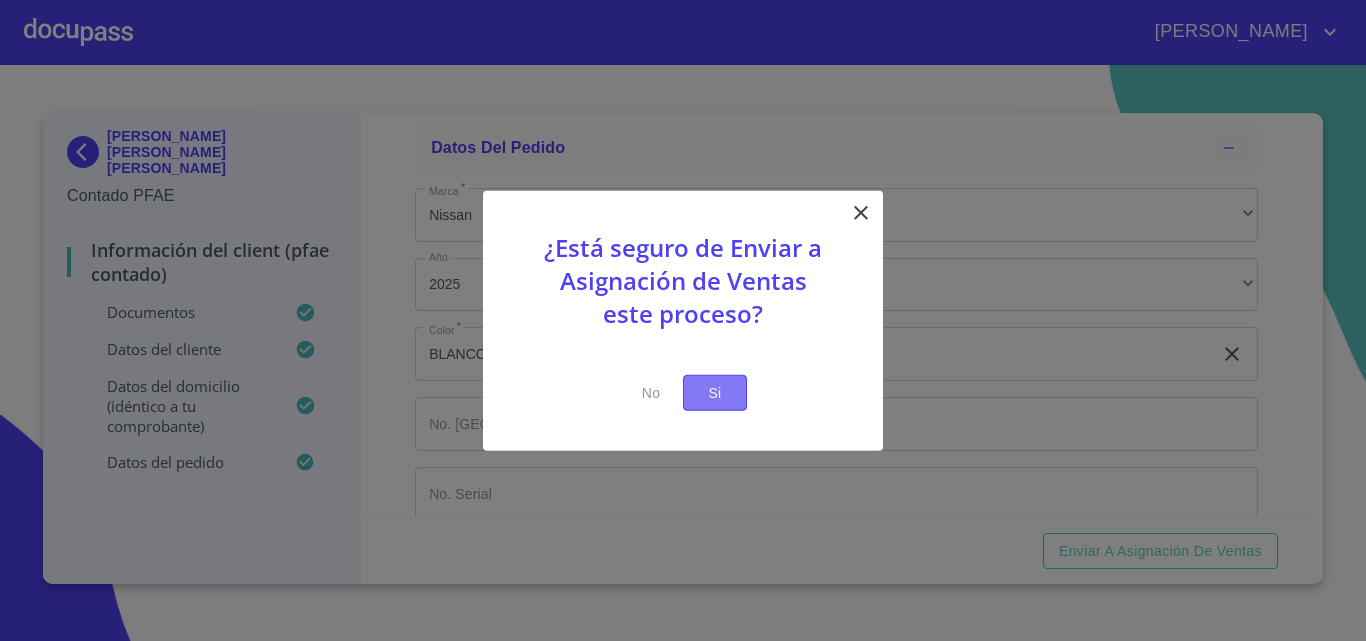 click on "Si" at bounding box center [715, 392] 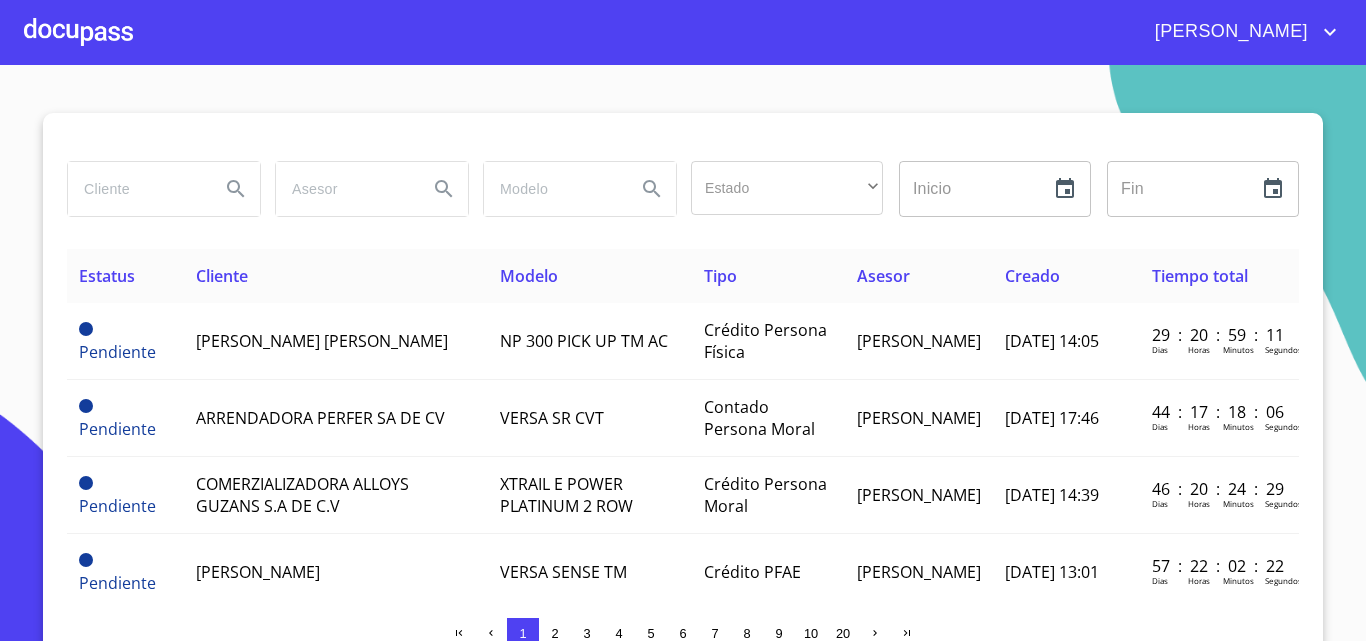 click at bounding box center [78, 32] 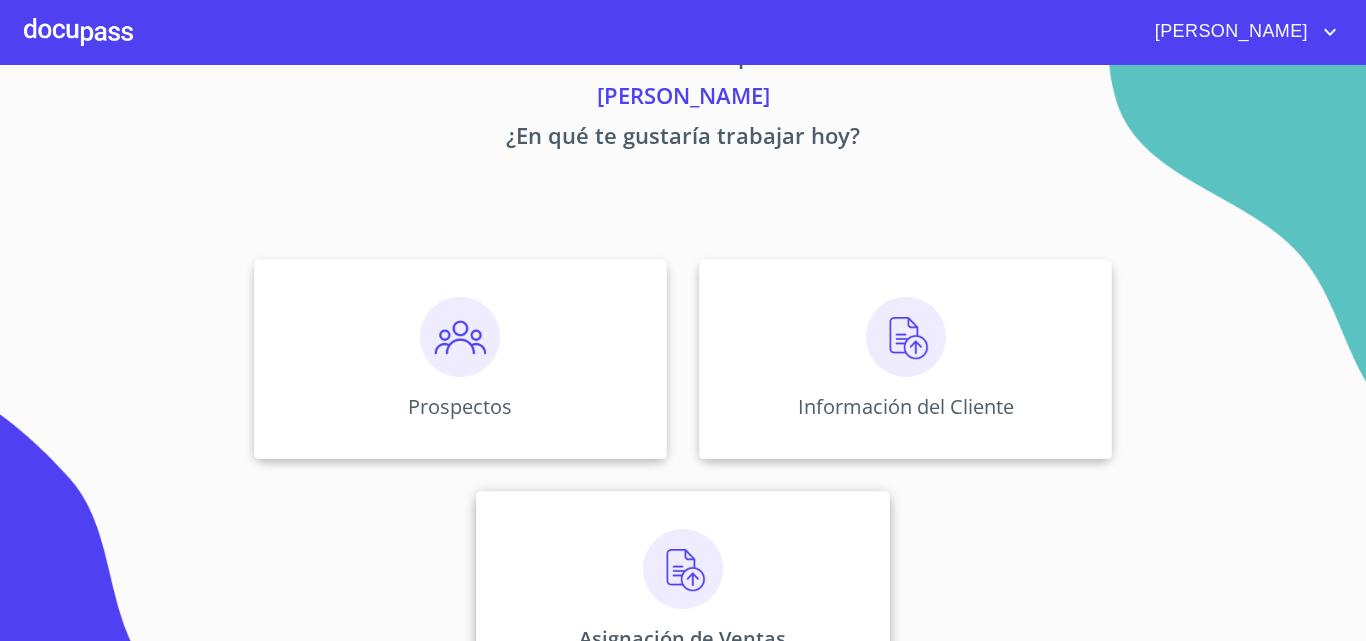 scroll, scrollTop: 132, scrollLeft: 0, axis: vertical 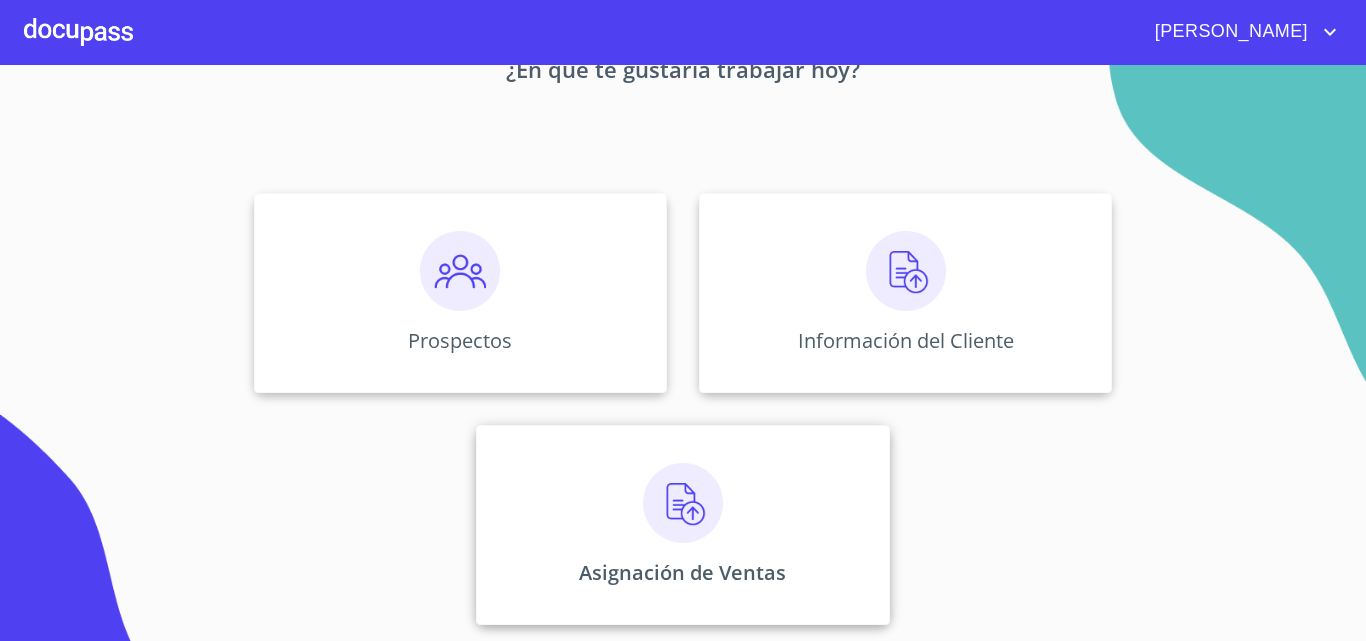 click on "Asignación de Ventas" at bounding box center (682, 525) 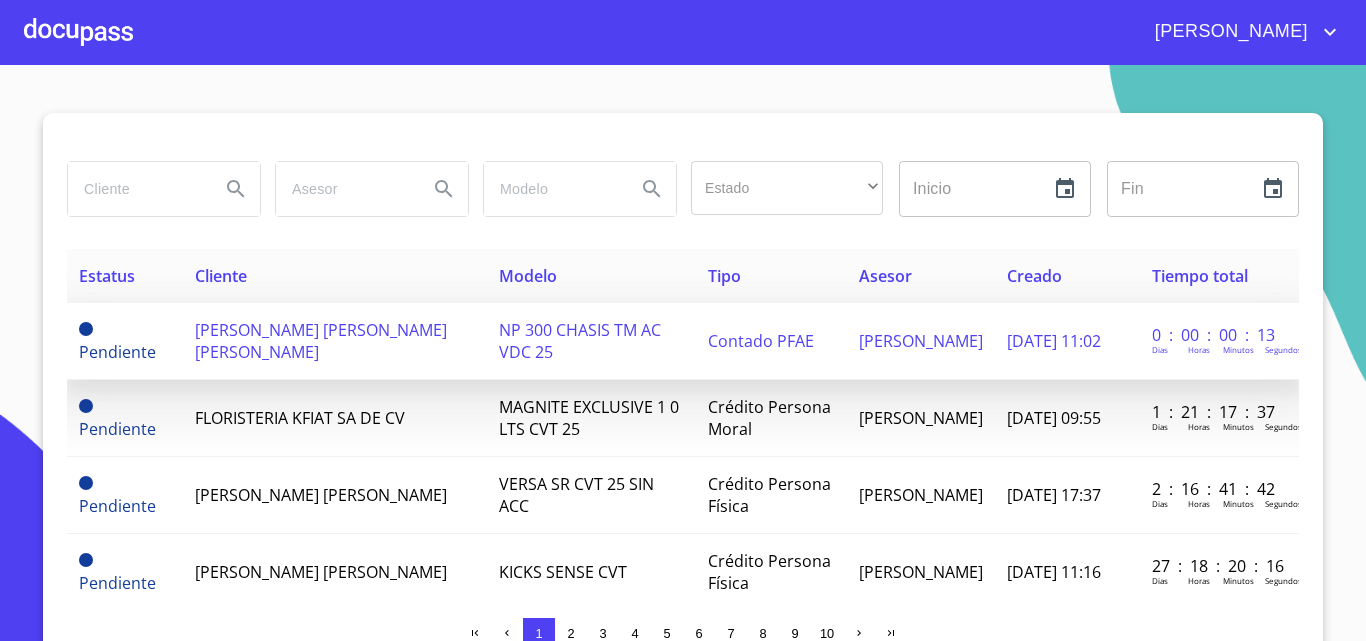 click on "NP 300 CHASIS TM AC VDC 25" at bounding box center [580, 341] 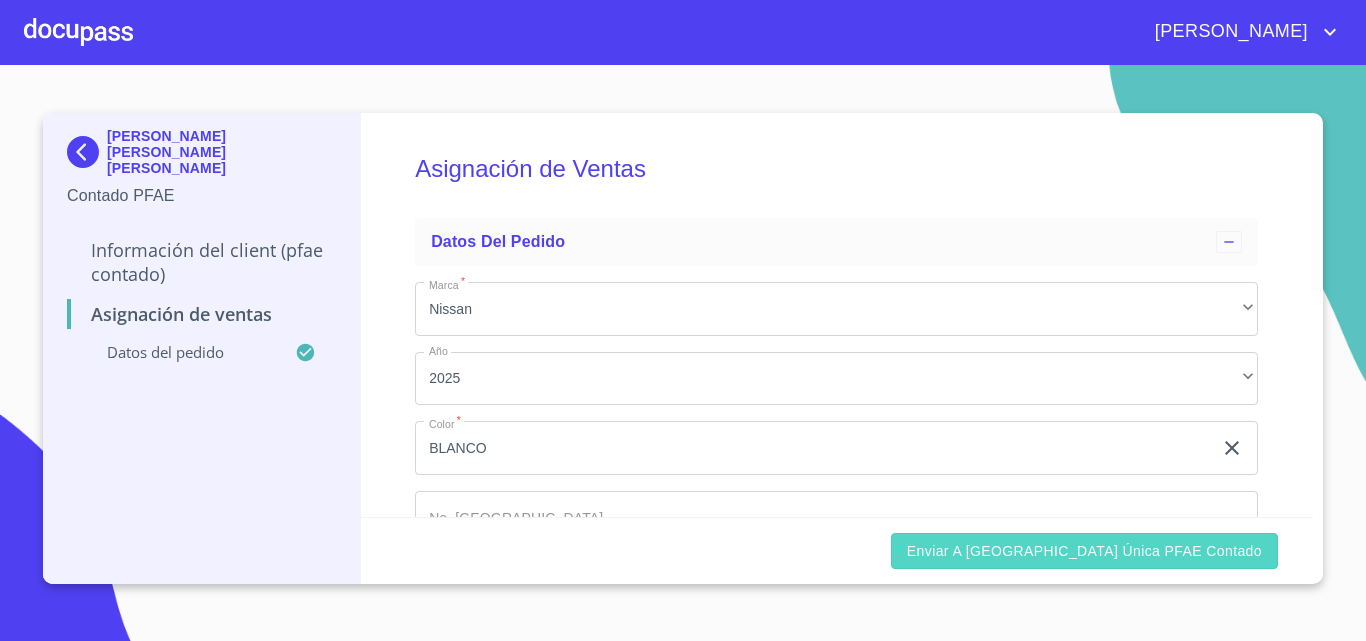 click on "Enviar a [GEOGRAPHIC_DATA] única PFAE contado" at bounding box center (1084, 551) 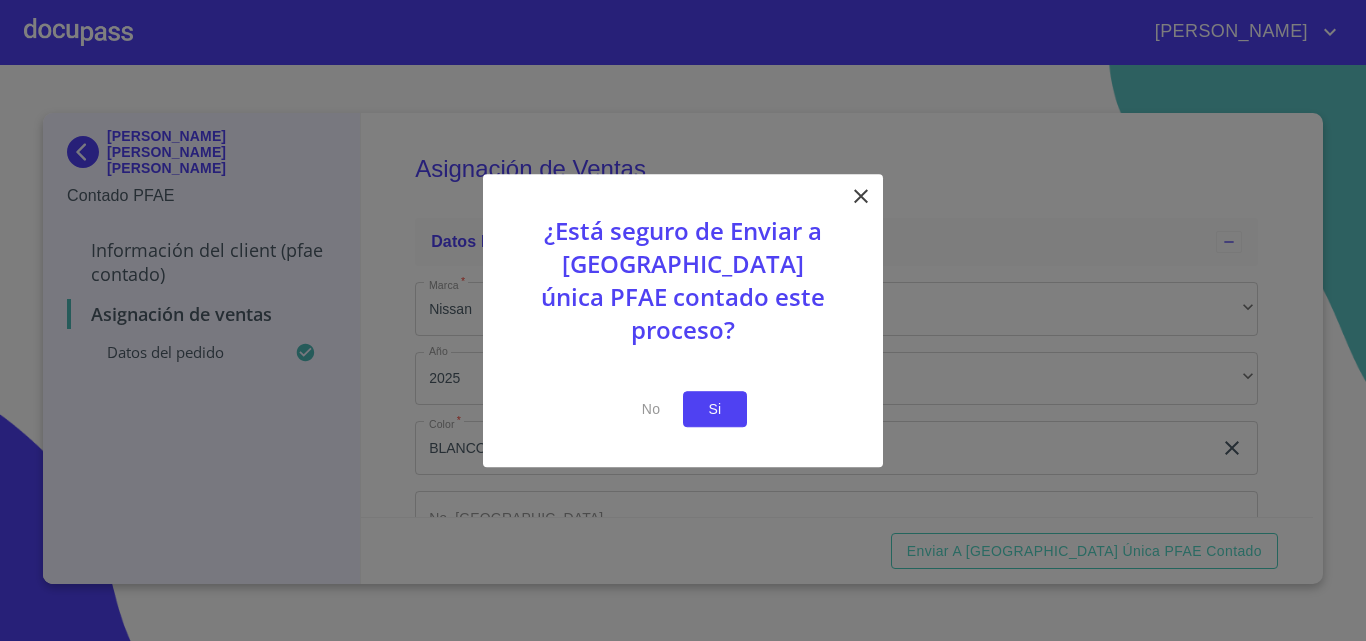 click on "Si" at bounding box center [715, 409] 